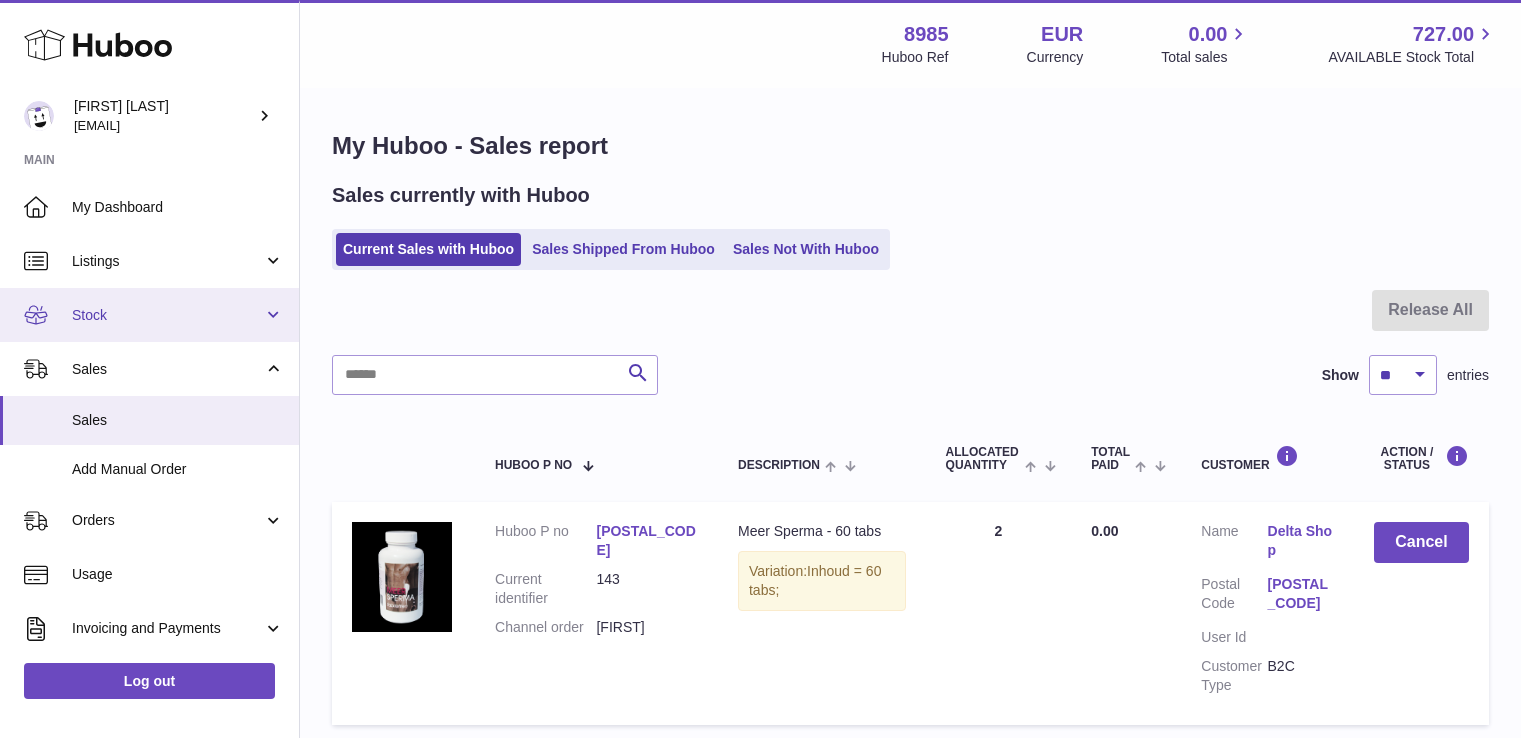 scroll, scrollTop: 0, scrollLeft: 0, axis: both 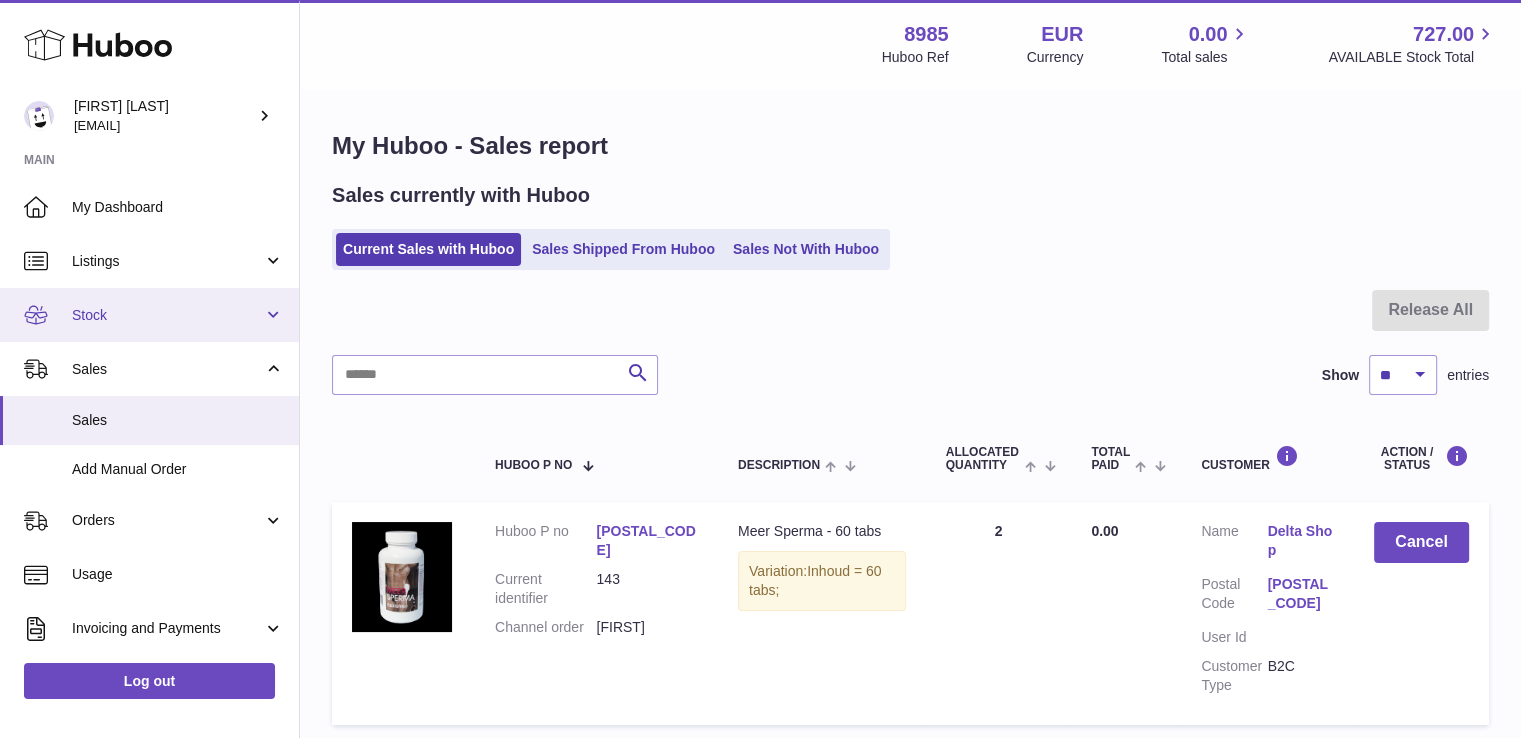 click on "Stock" at bounding box center (167, 315) 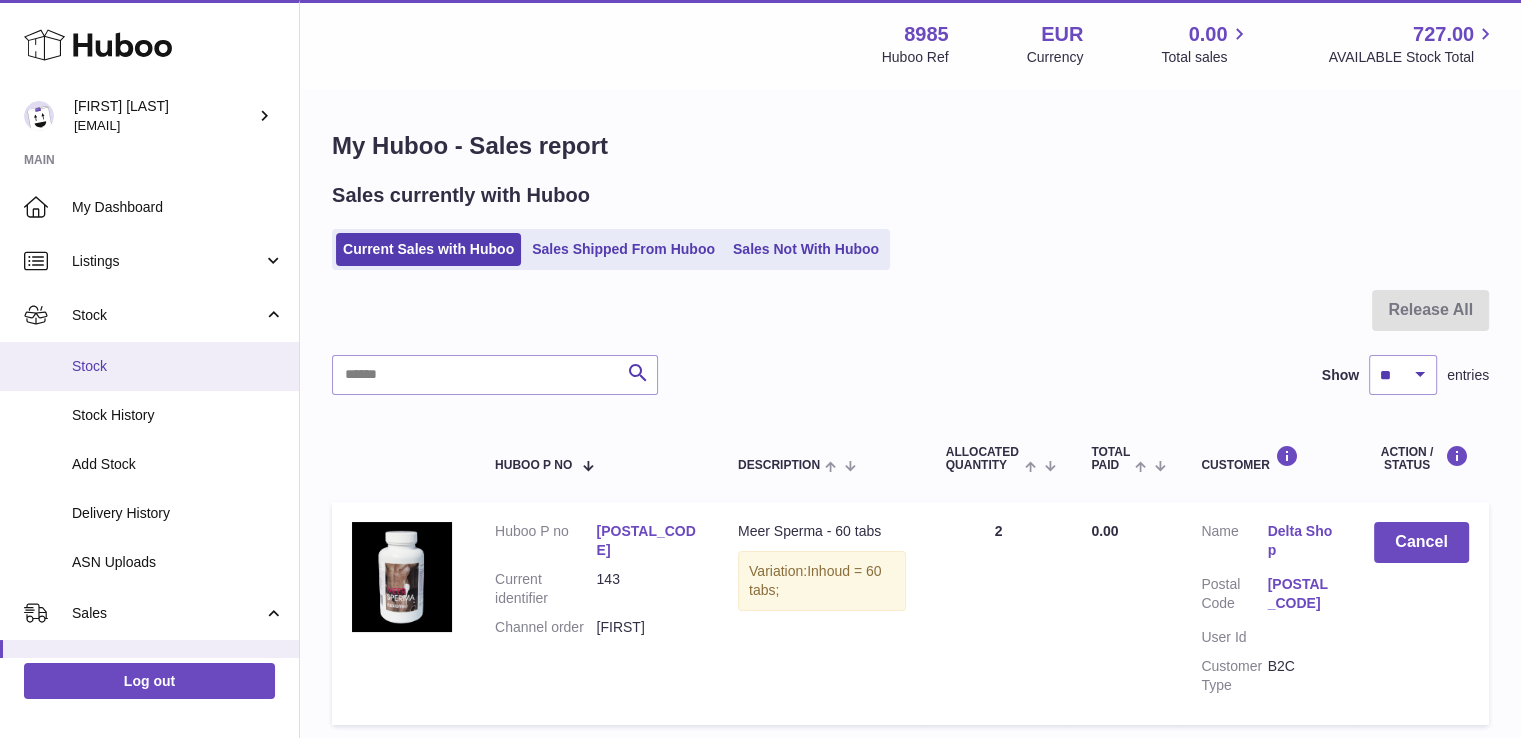 click on "Stock" at bounding box center [178, 366] 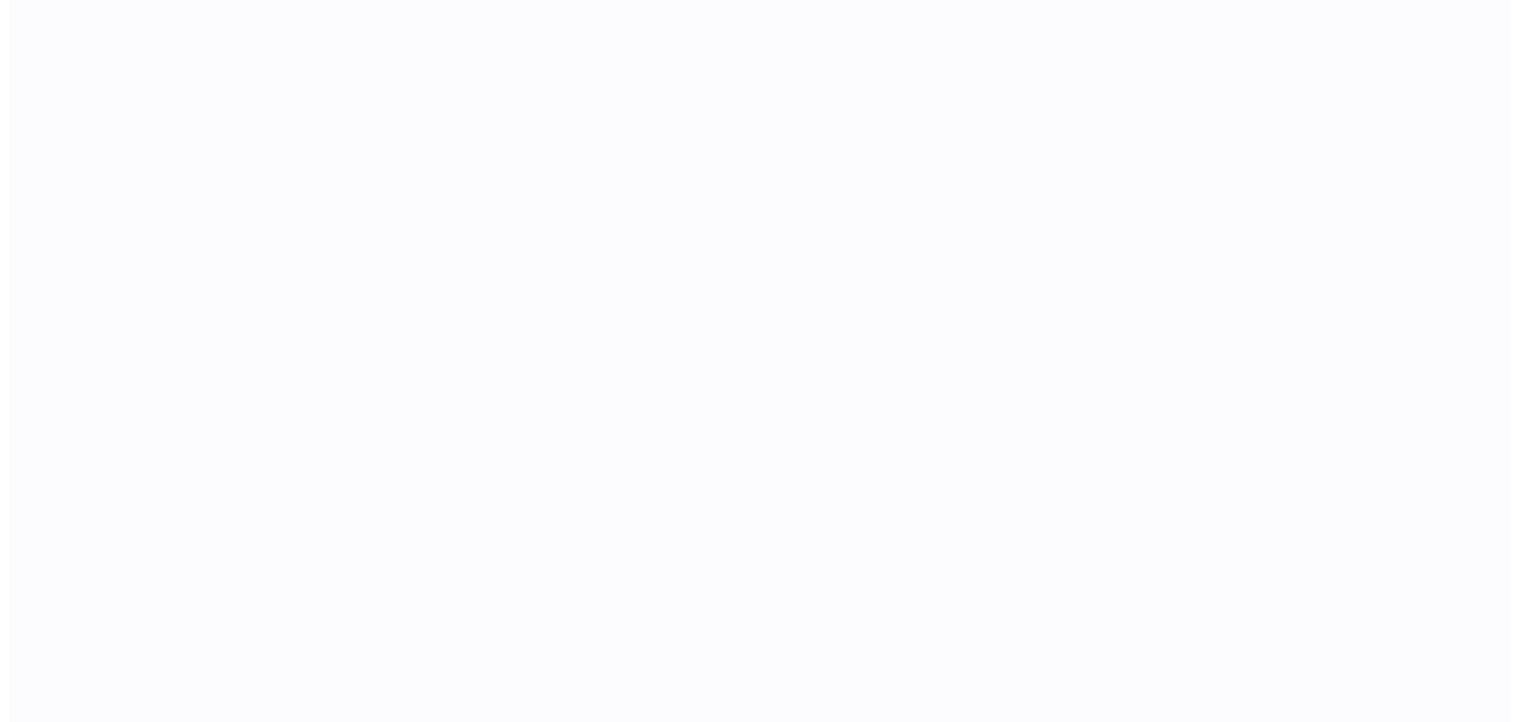 scroll, scrollTop: 0, scrollLeft: 0, axis: both 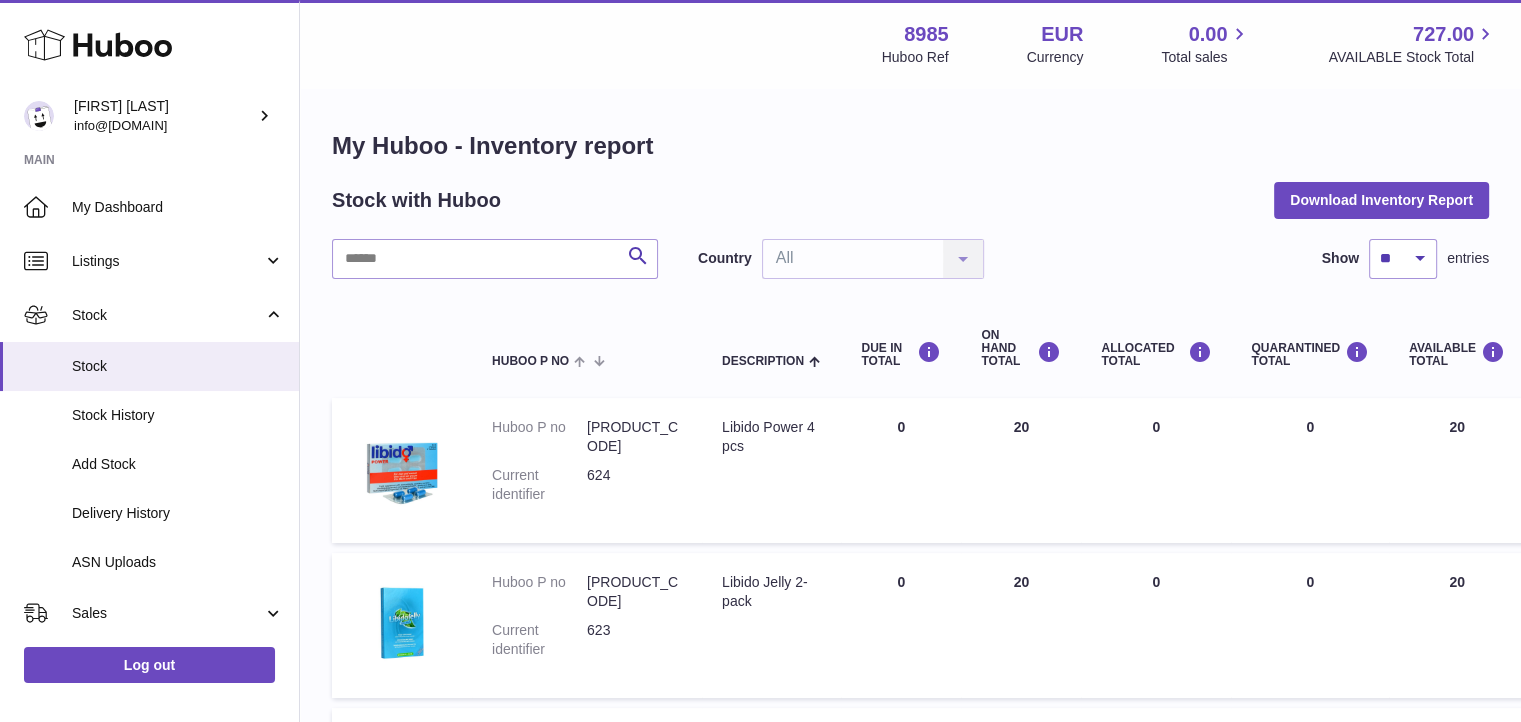 drag, startPoint x: 1437, startPoint y: 666, endPoint x: 1460, endPoint y: 672, distance: 23.769728 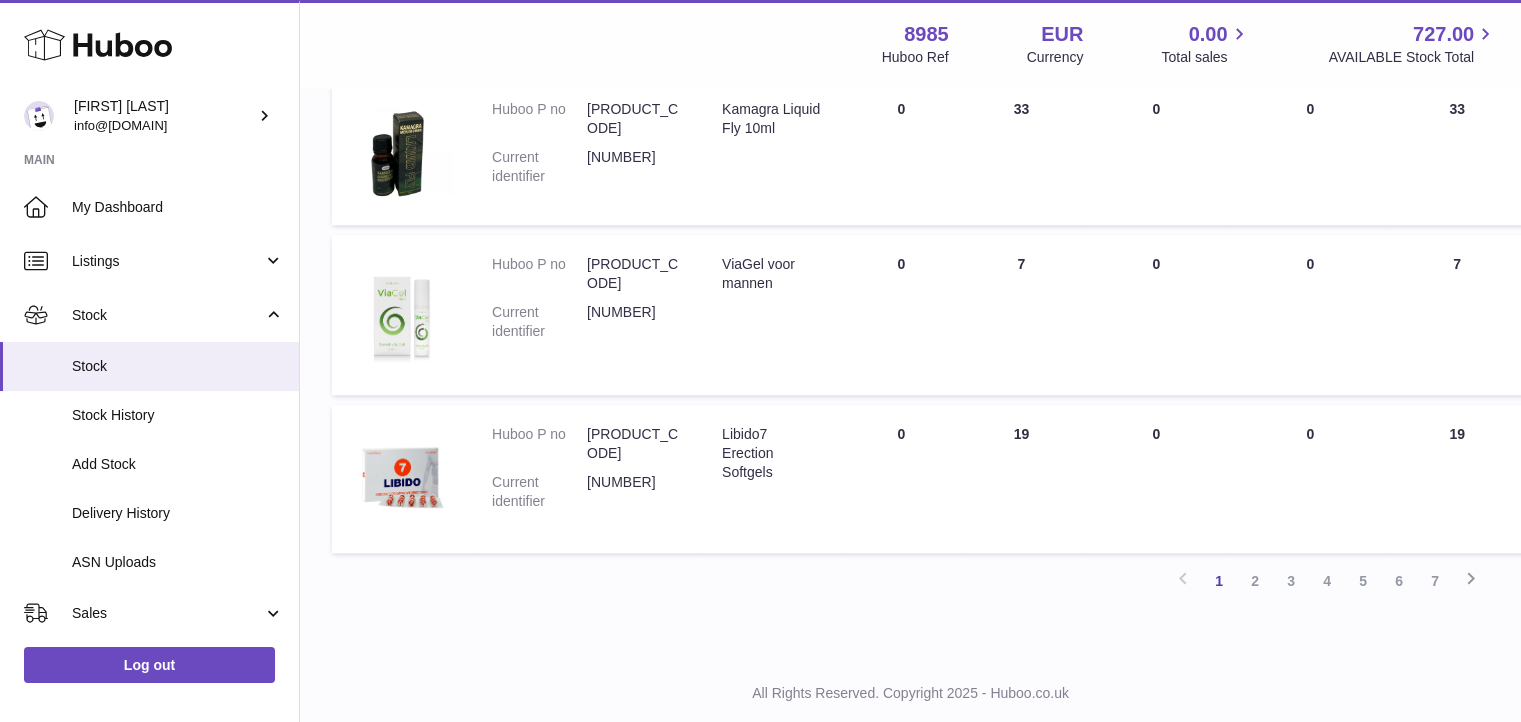 scroll, scrollTop: 1420, scrollLeft: 0, axis: vertical 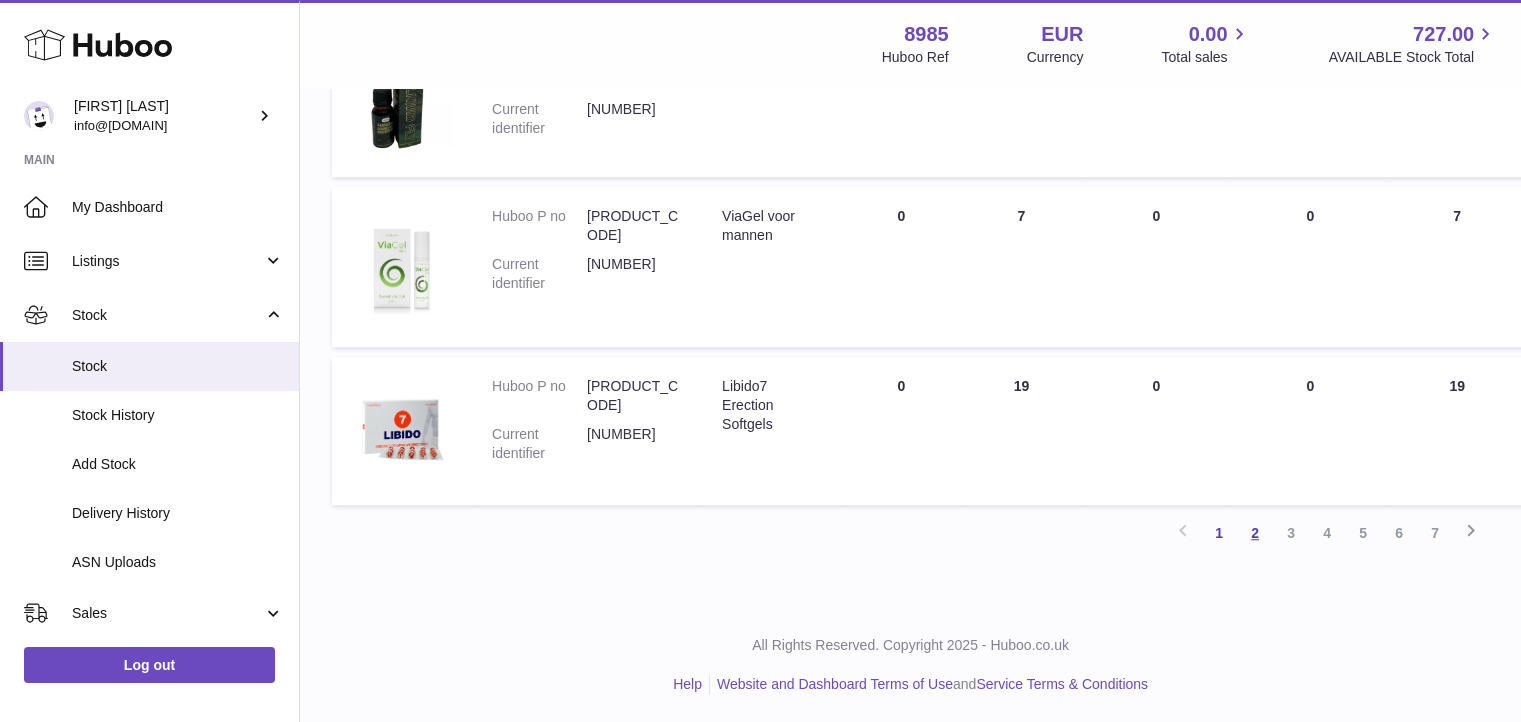 click on "2" at bounding box center (1255, 533) 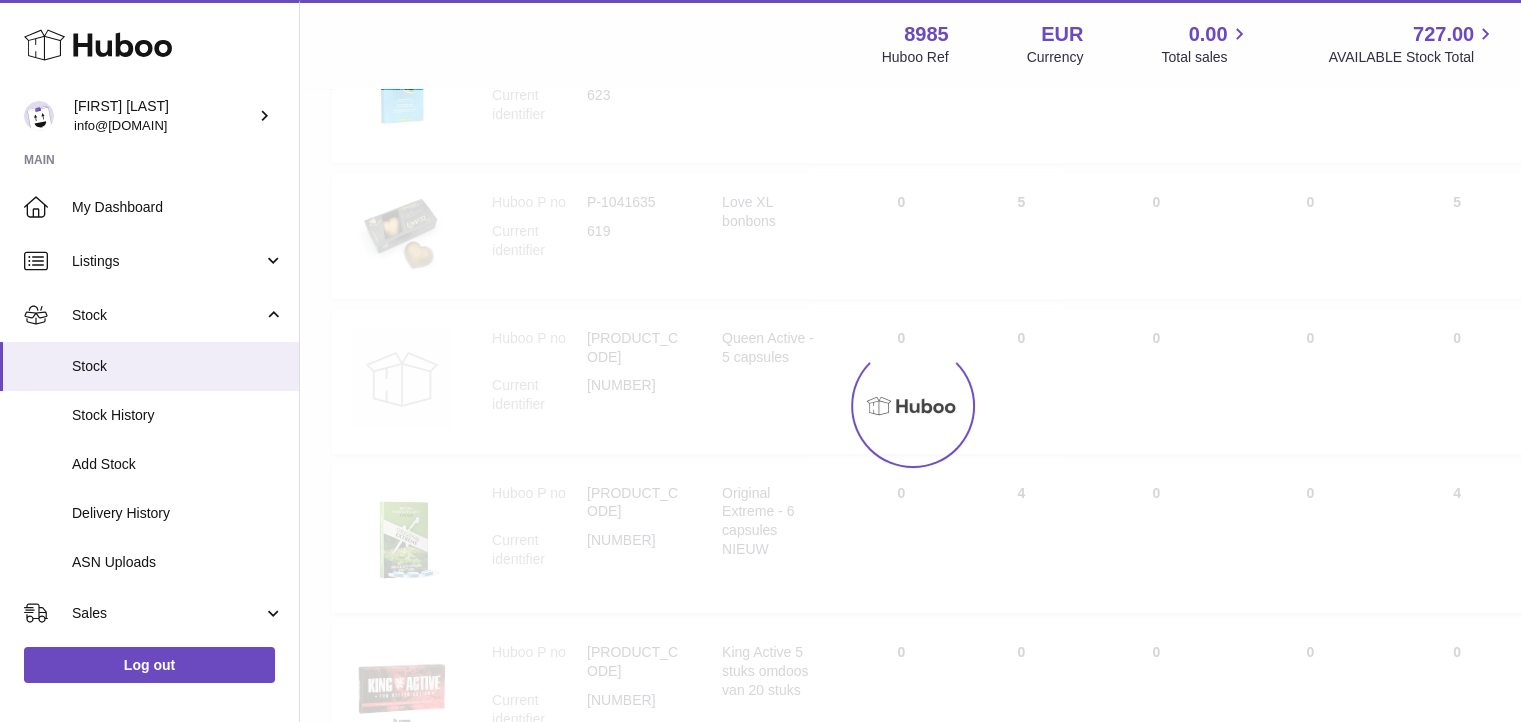 scroll, scrollTop: 90, scrollLeft: 0, axis: vertical 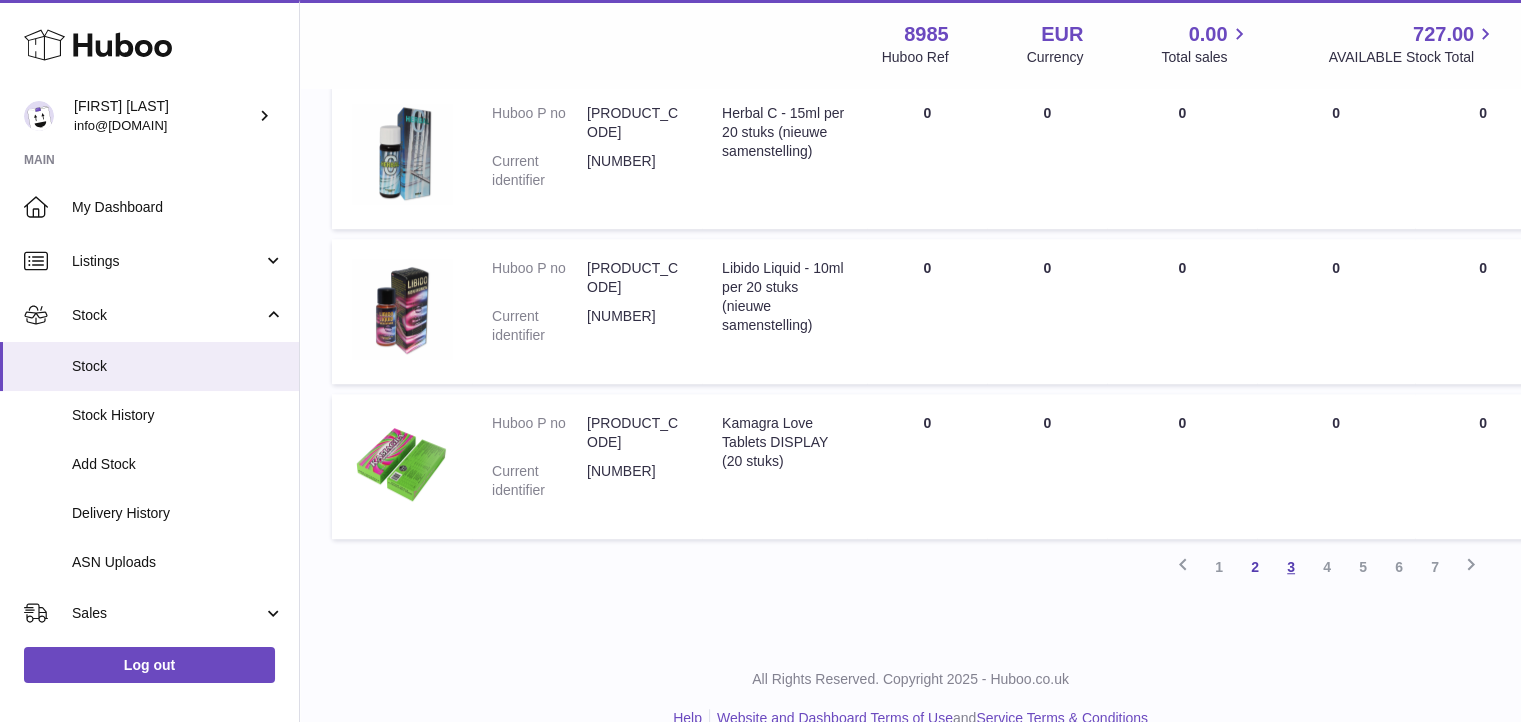 click on "3" at bounding box center [1291, 567] 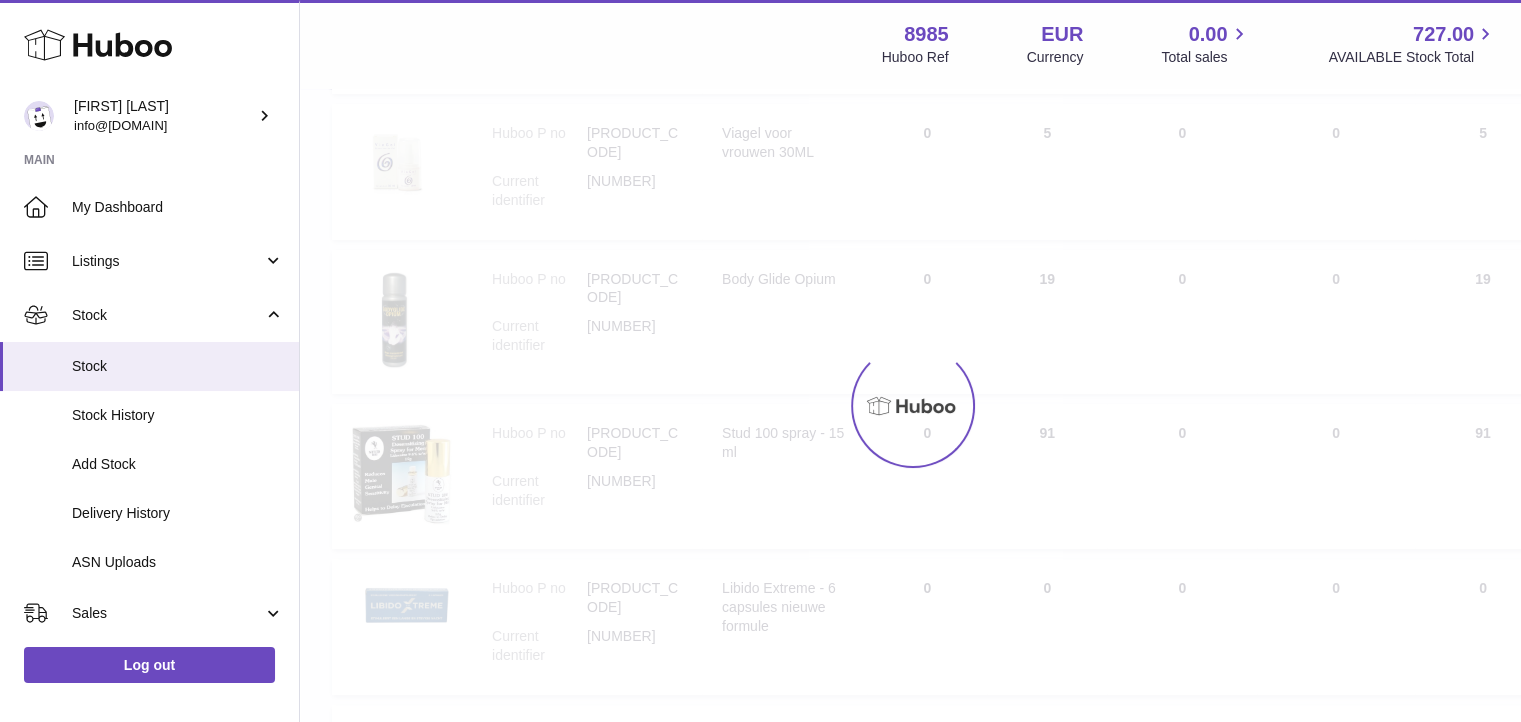 scroll, scrollTop: 90, scrollLeft: 0, axis: vertical 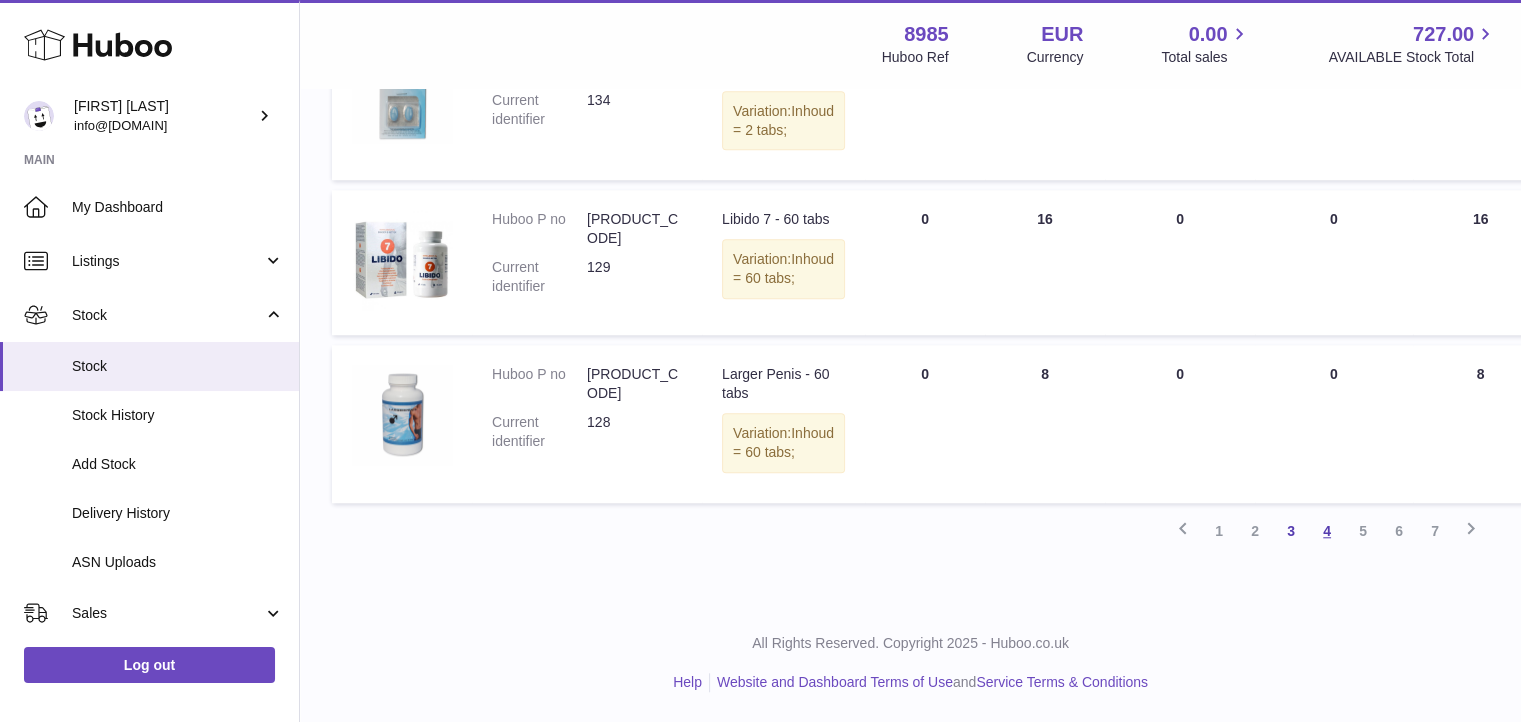 click on "4" at bounding box center [1327, 531] 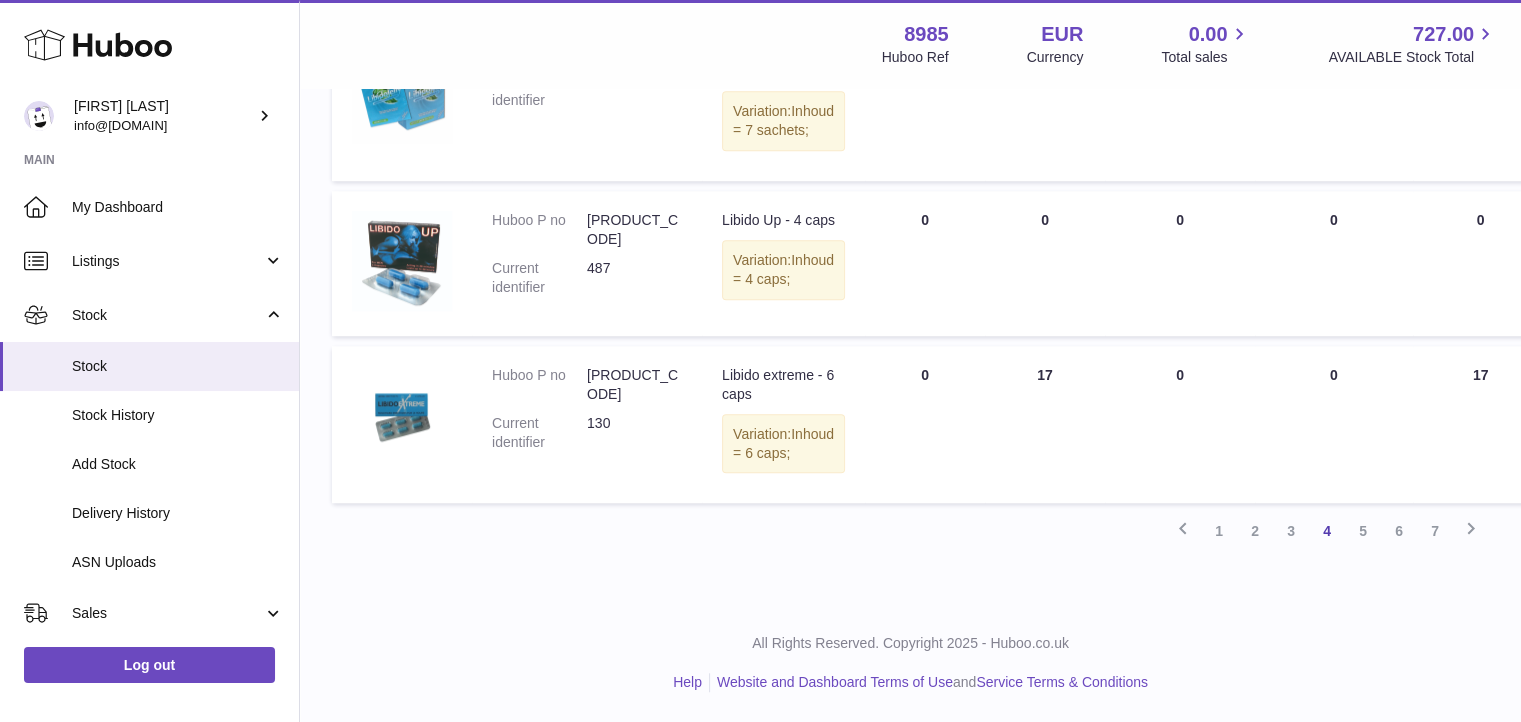 scroll, scrollTop: 1649, scrollLeft: 0, axis: vertical 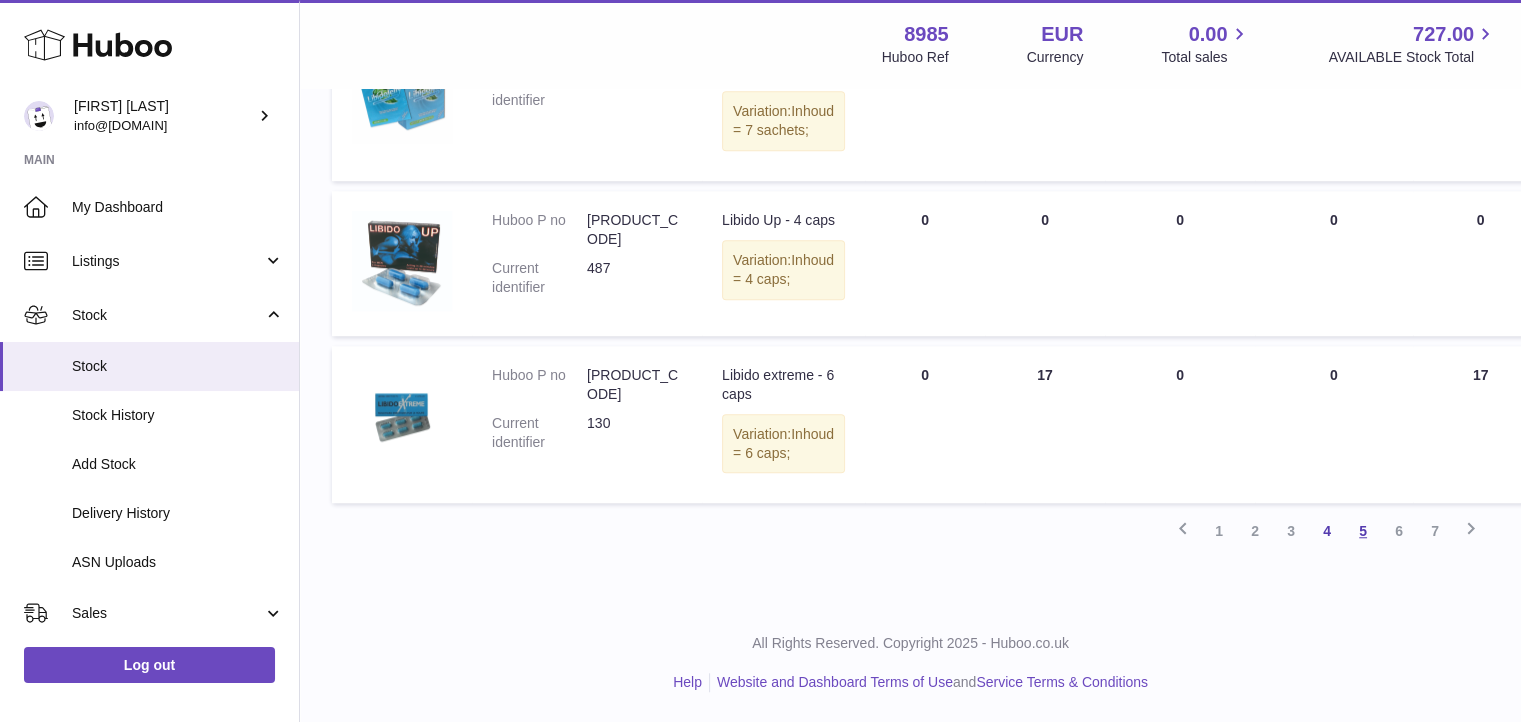 click on "5" at bounding box center (1363, 531) 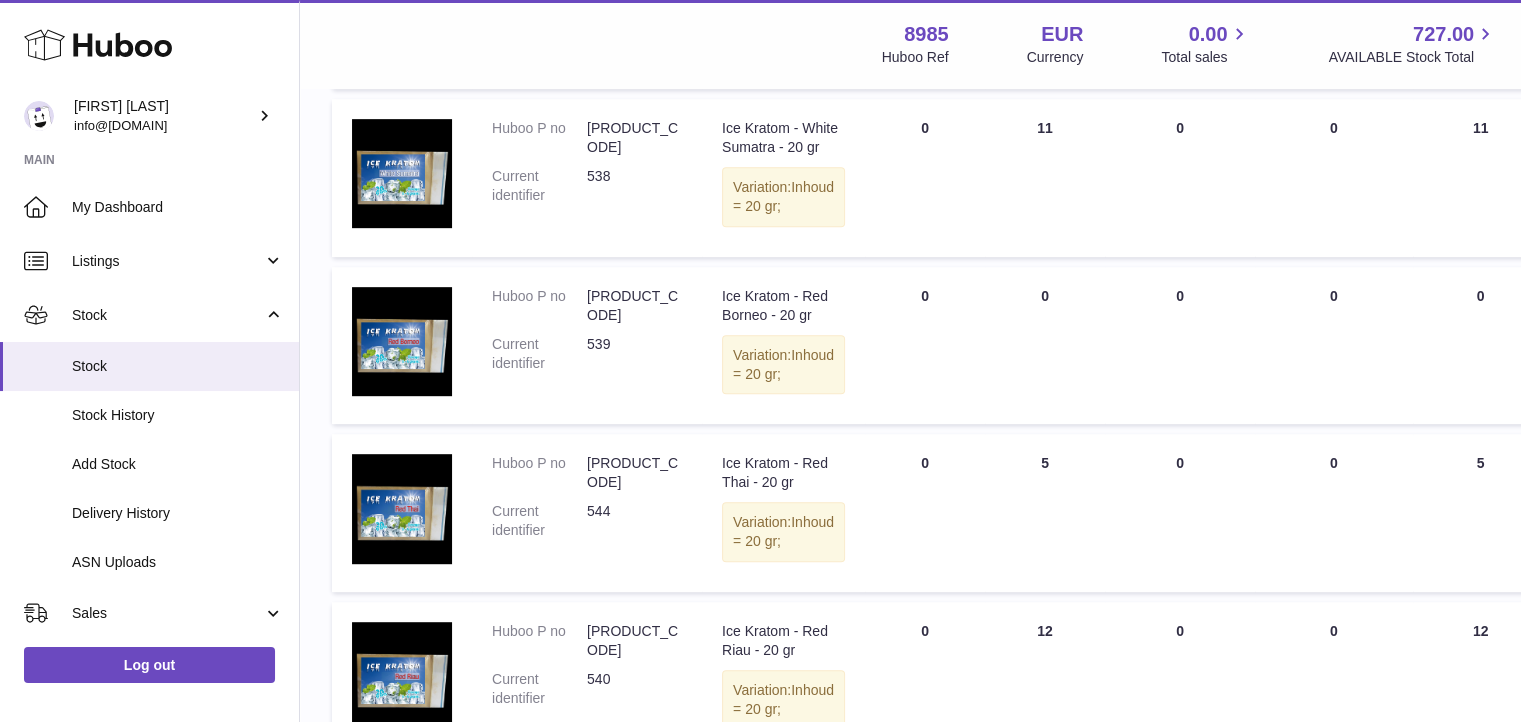 scroll, scrollTop: 996, scrollLeft: 0, axis: vertical 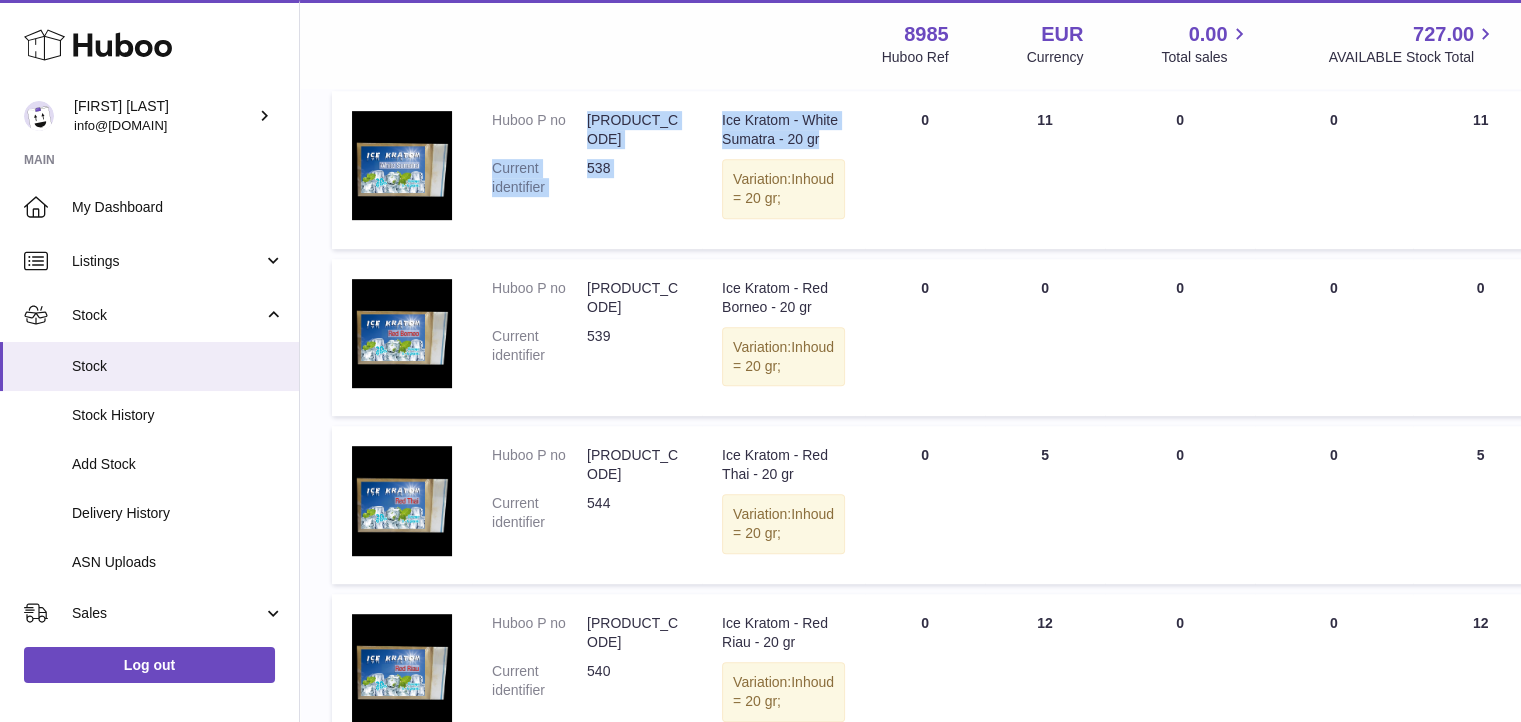 drag, startPoint x: 586, startPoint y: 245, endPoint x: 794, endPoint y: 287, distance: 212.19801 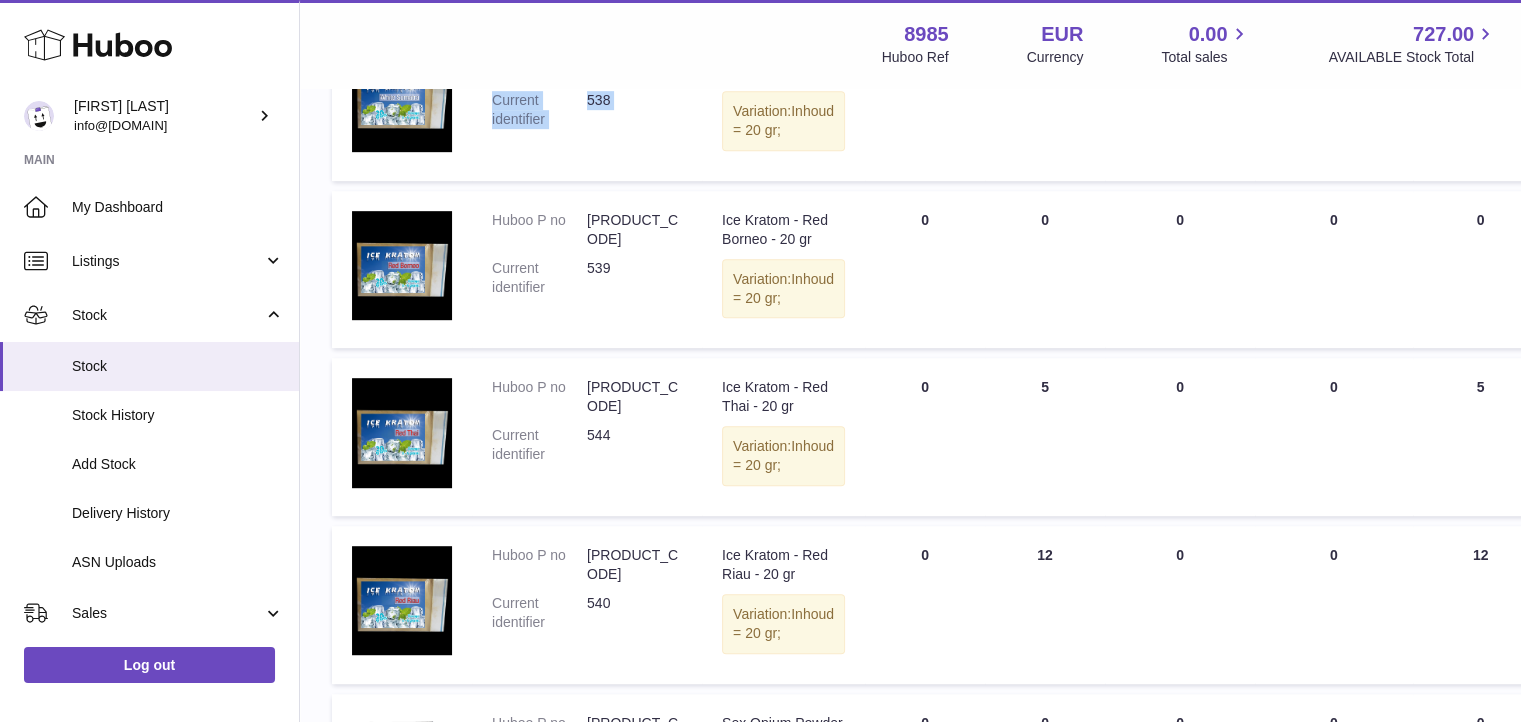 scroll, scrollTop: 1076, scrollLeft: 0, axis: vertical 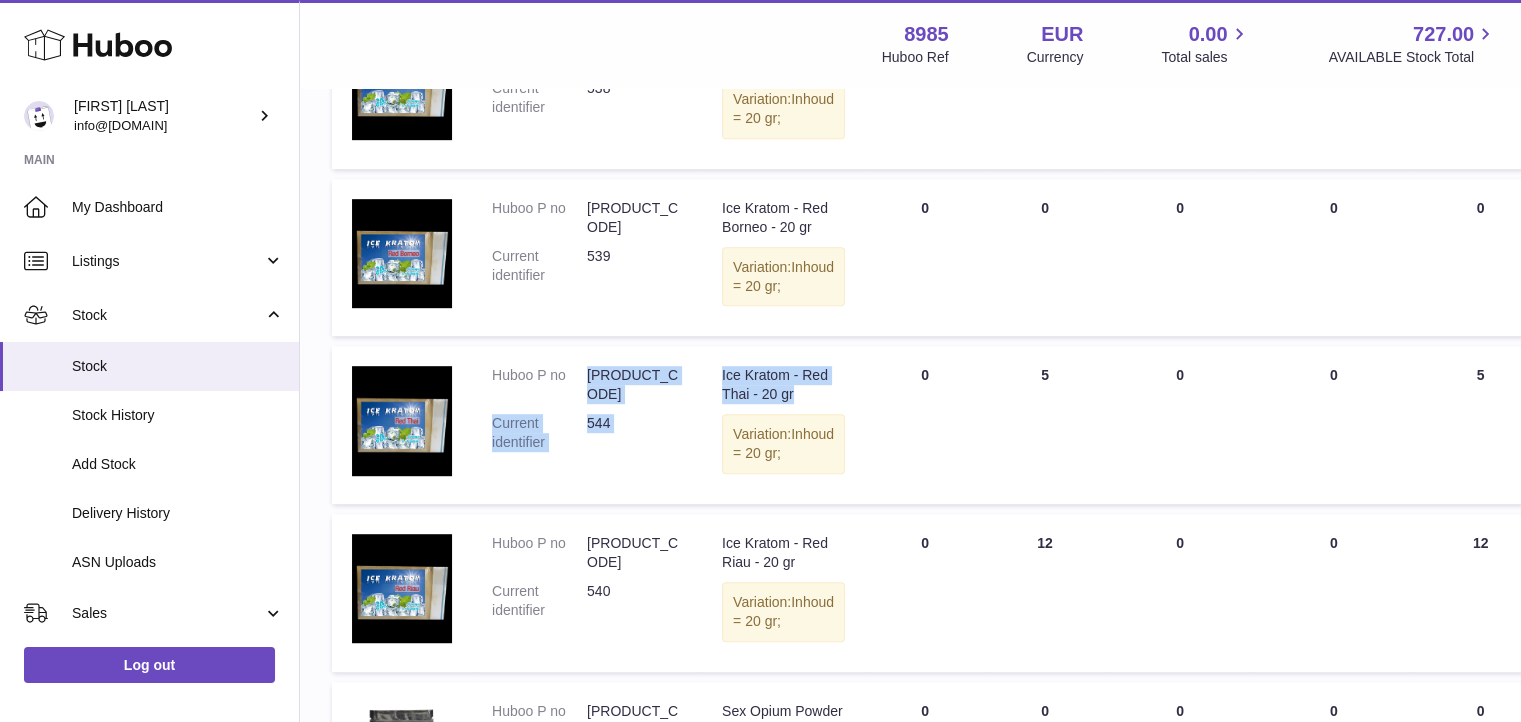 drag, startPoint x: 588, startPoint y: 572, endPoint x: 759, endPoint y: 613, distance: 175.84653 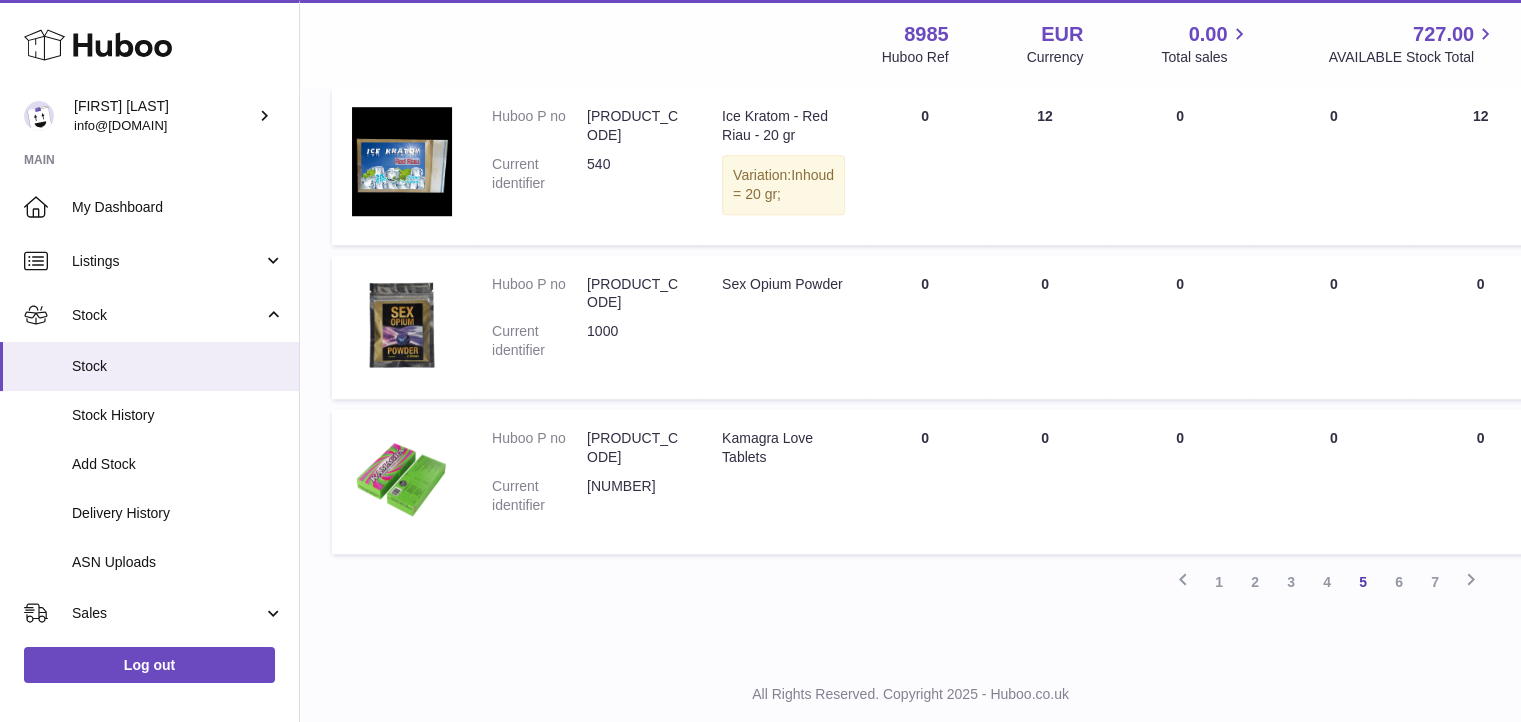 scroll, scrollTop: 1583, scrollLeft: 0, axis: vertical 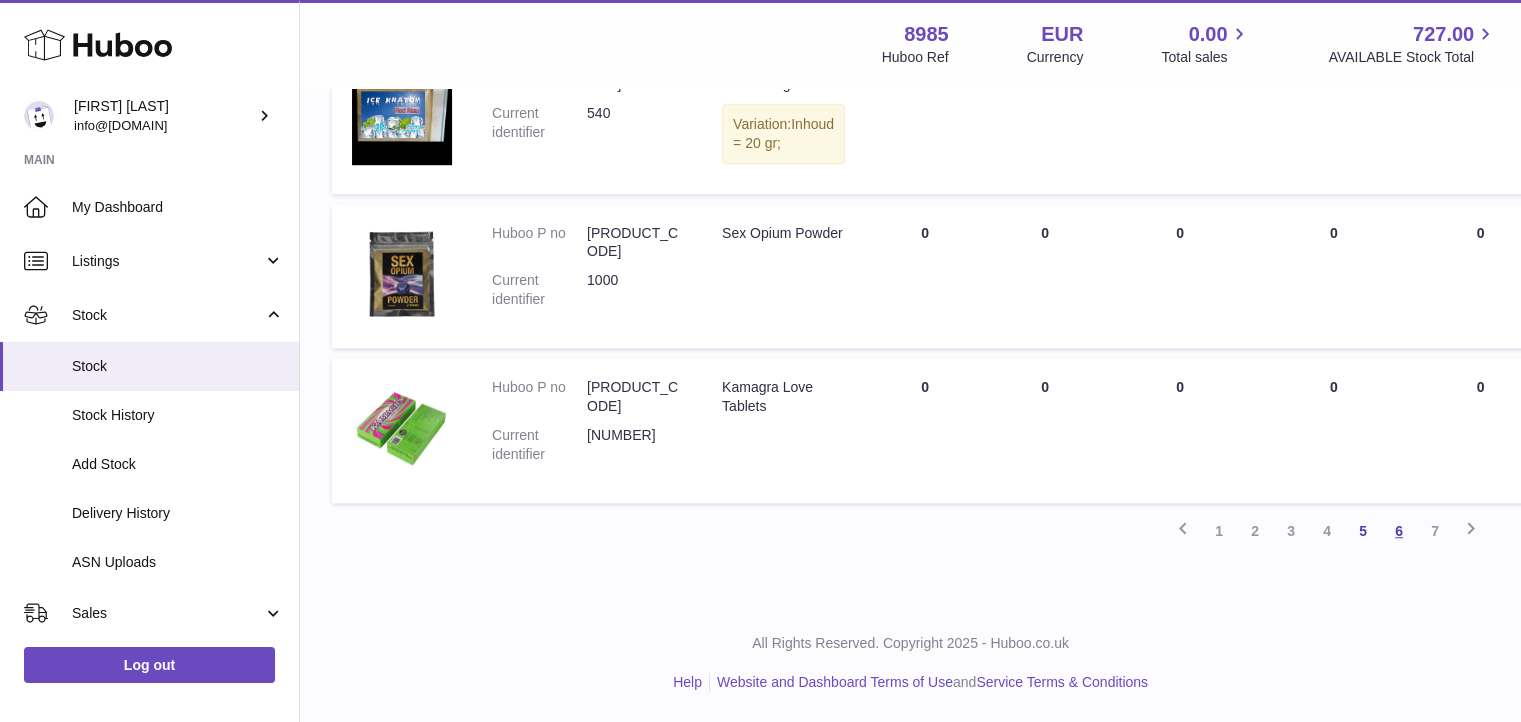 click on "6" at bounding box center [1399, 531] 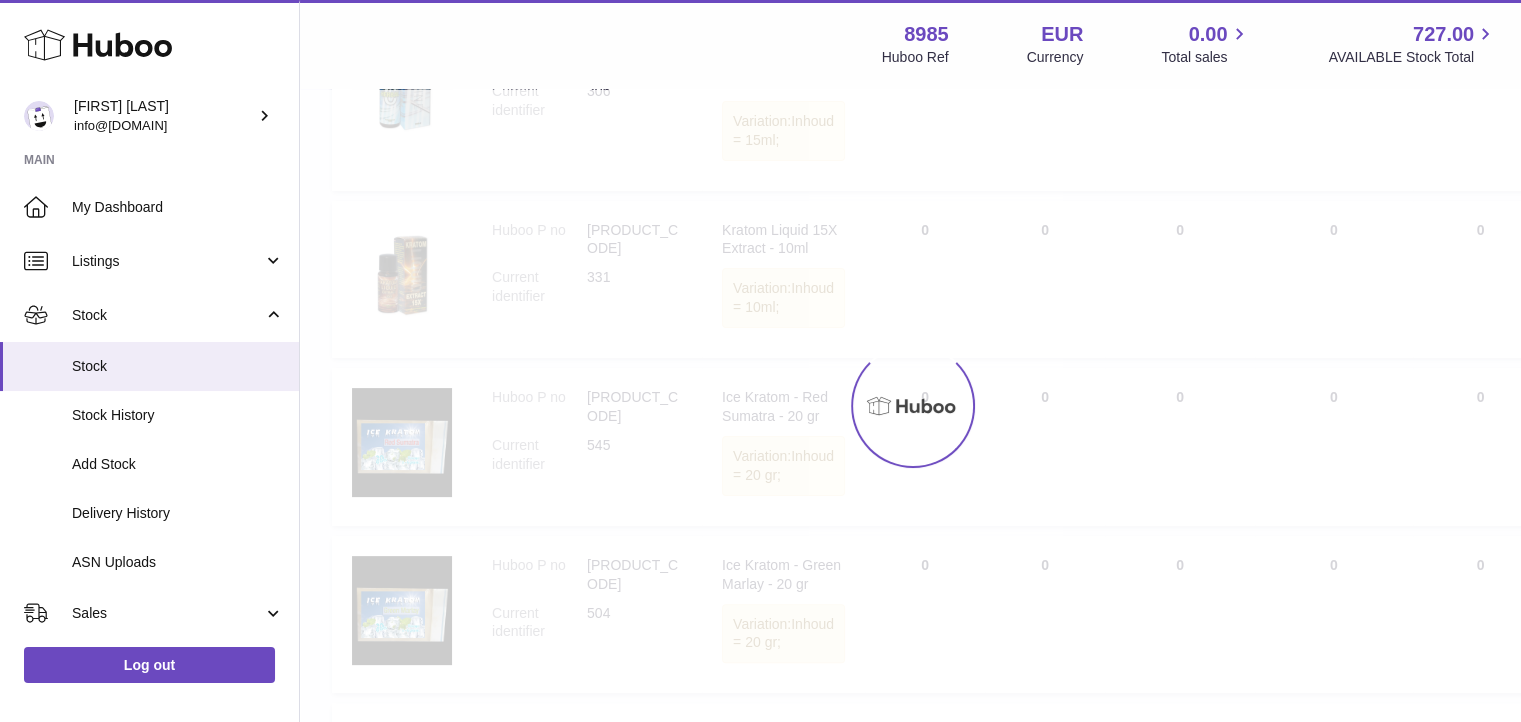 scroll, scrollTop: 90, scrollLeft: 0, axis: vertical 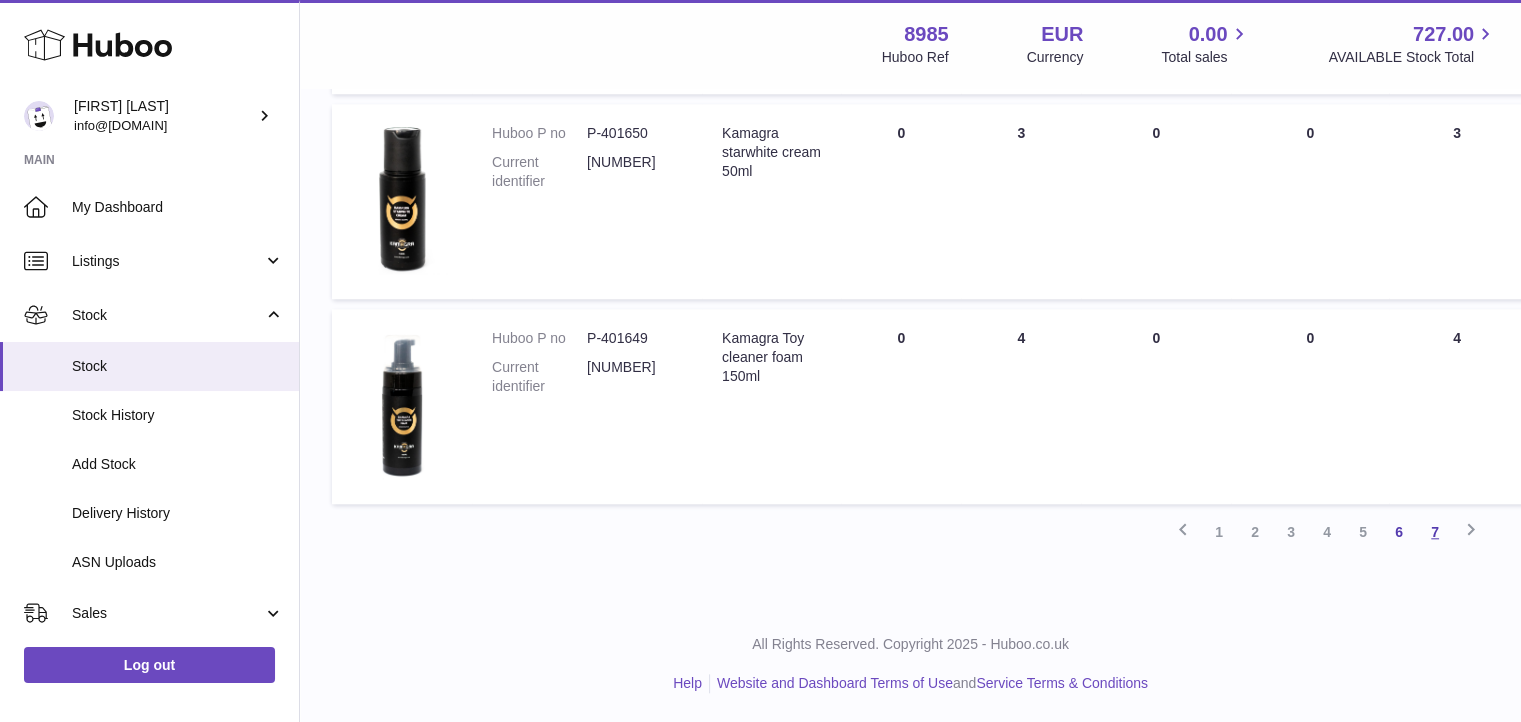 click on "7" at bounding box center [1435, 532] 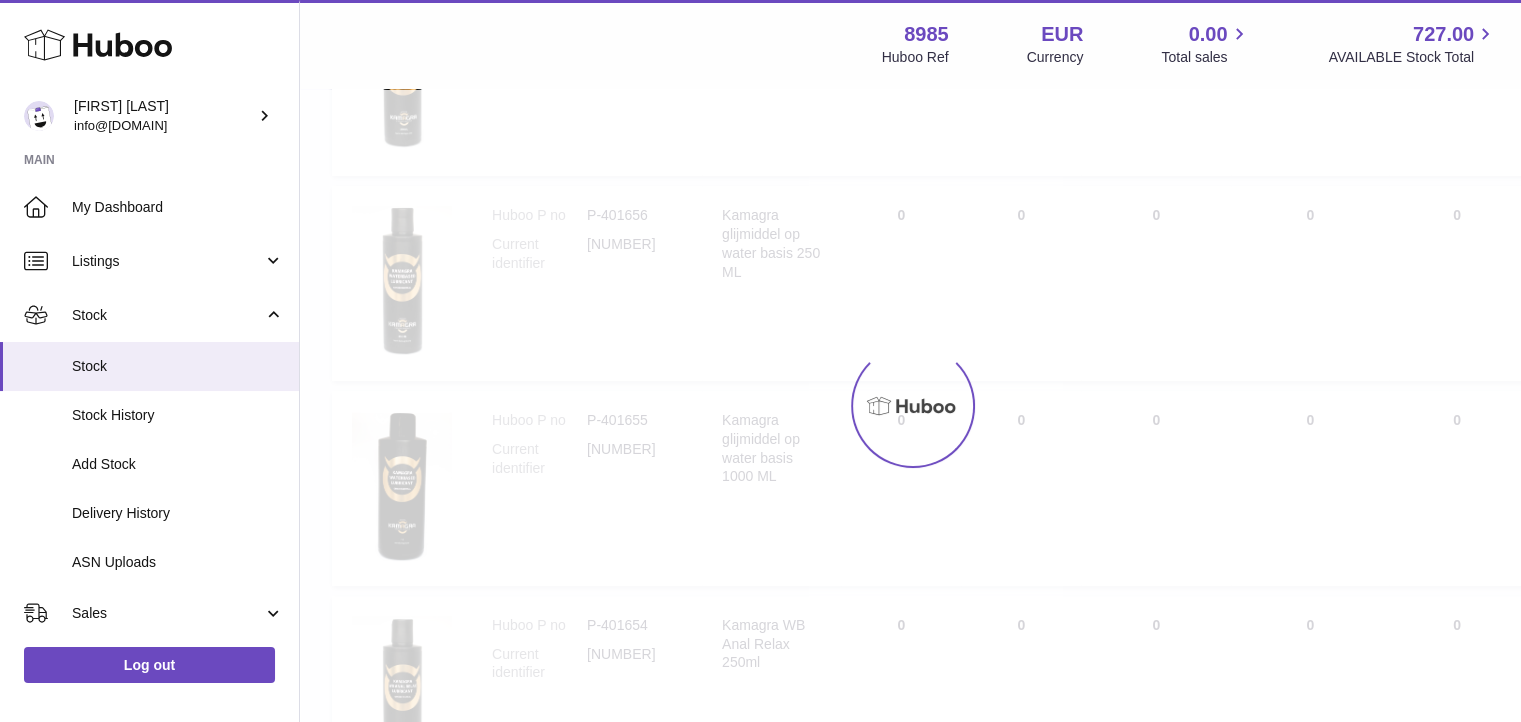 scroll, scrollTop: 90, scrollLeft: 0, axis: vertical 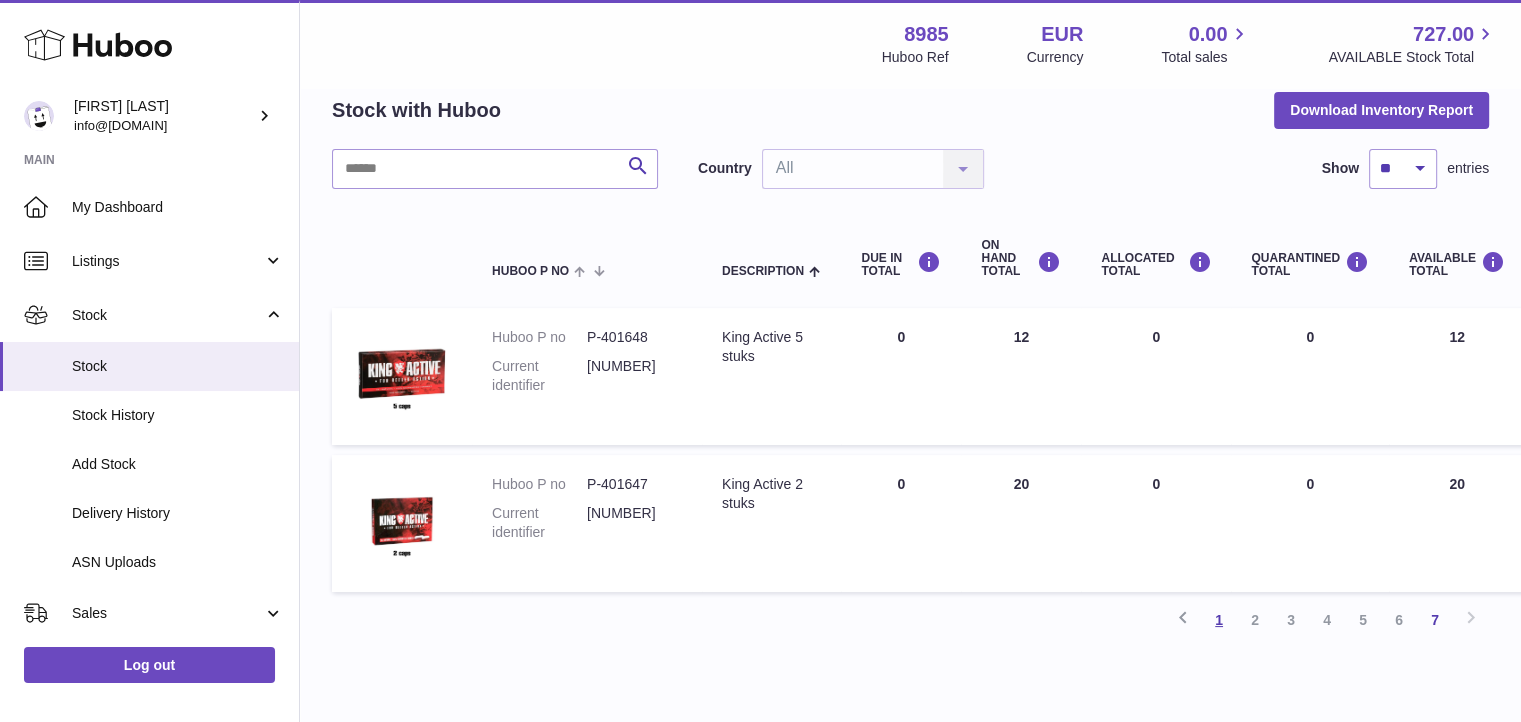 click on "1" at bounding box center (1219, 620) 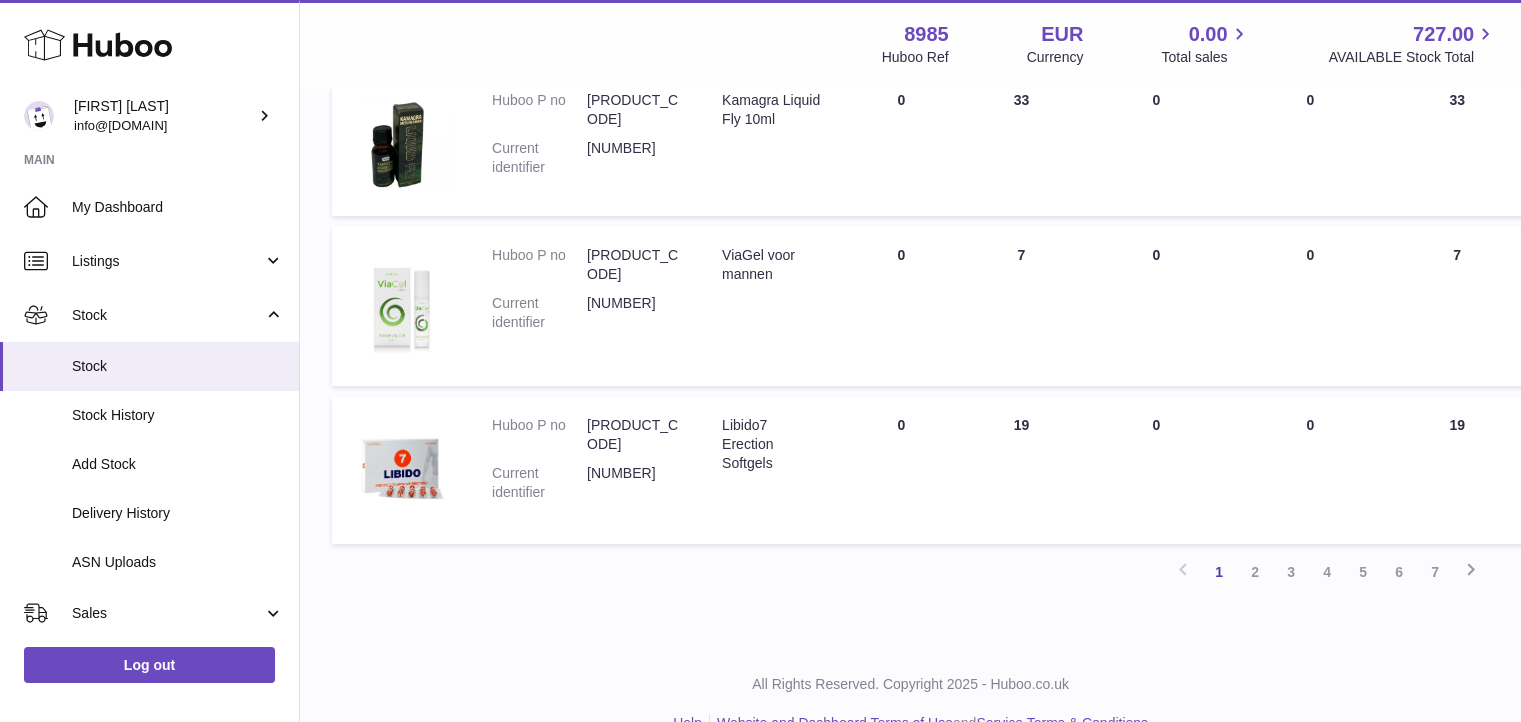 scroll, scrollTop: 1420, scrollLeft: 0, axis: vertical 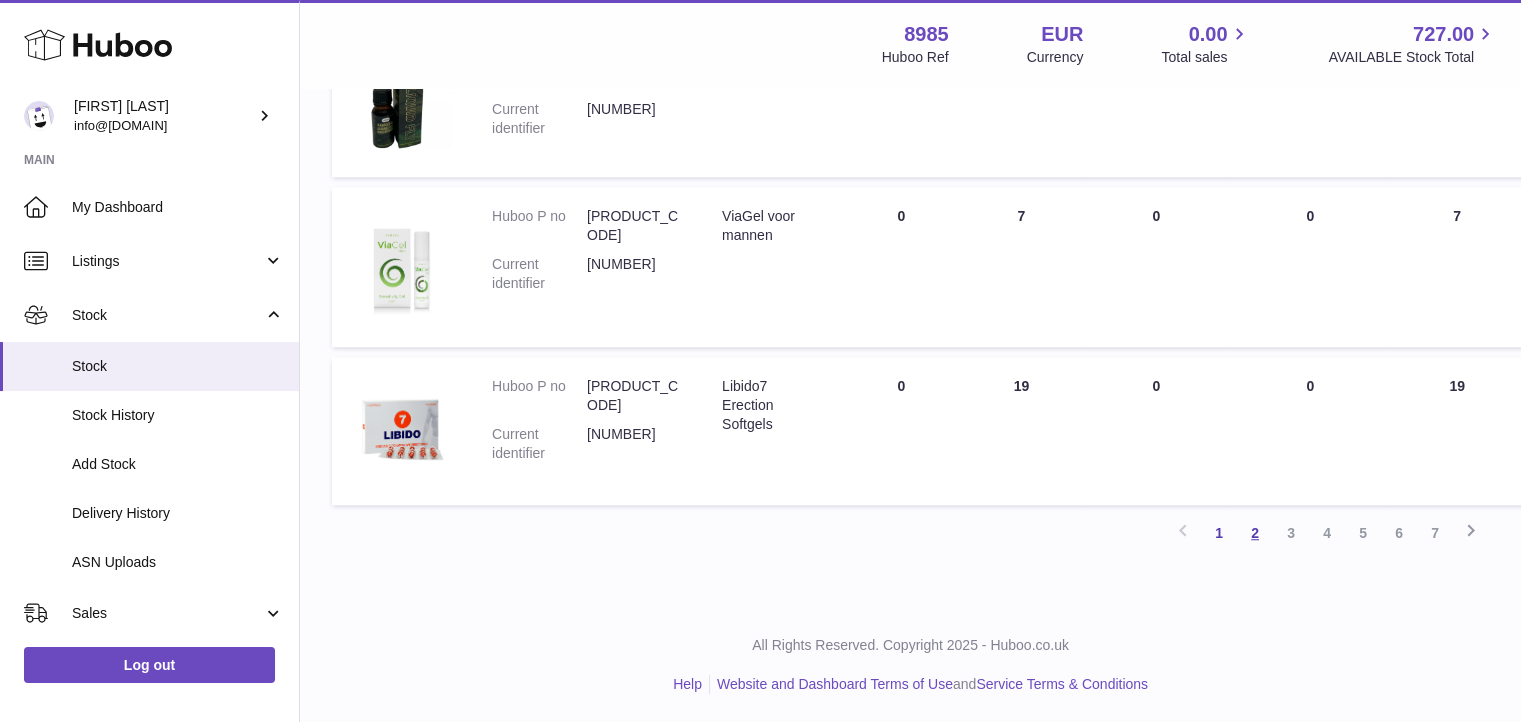 click on "2" at bounding box center [1255, 533] 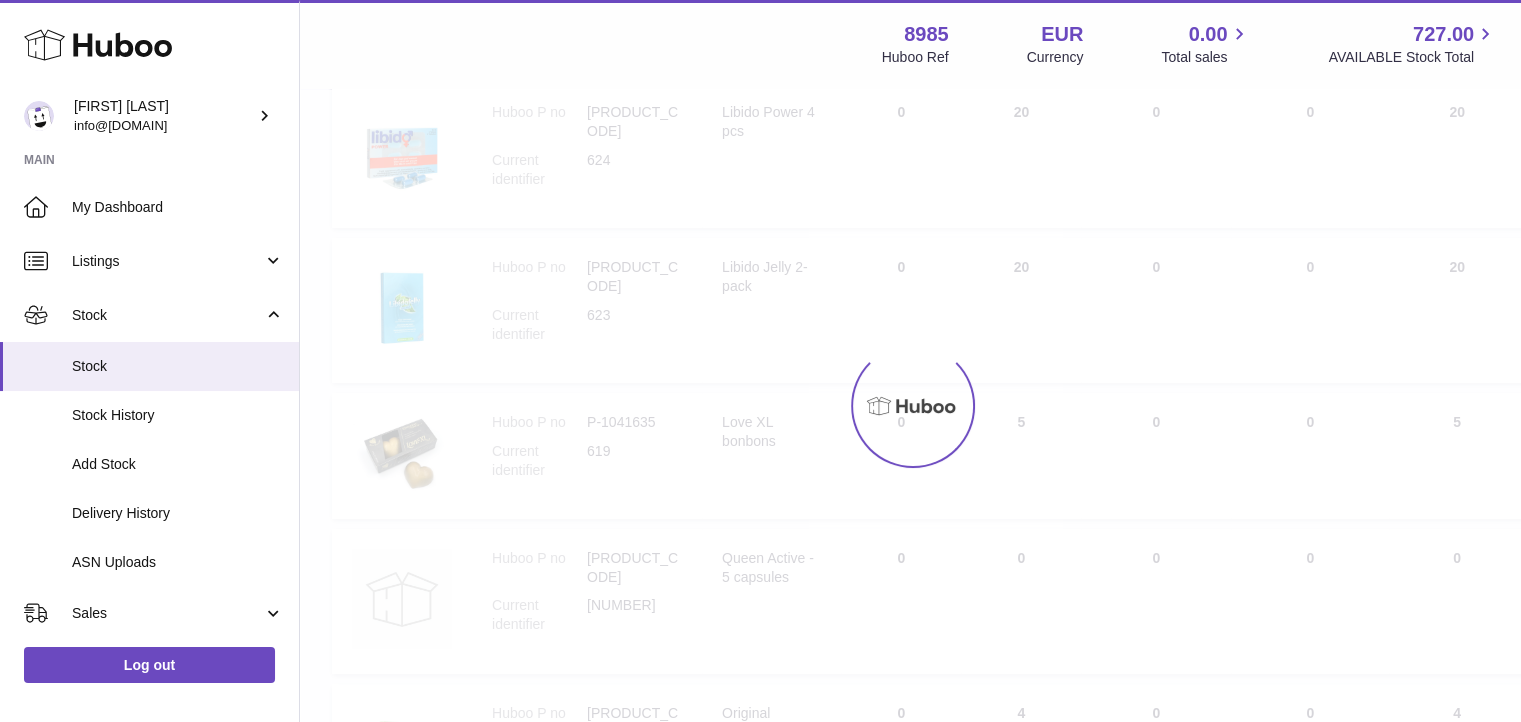 scroll, scrollTop: 90, scrollLeft: 0, axis: vertical 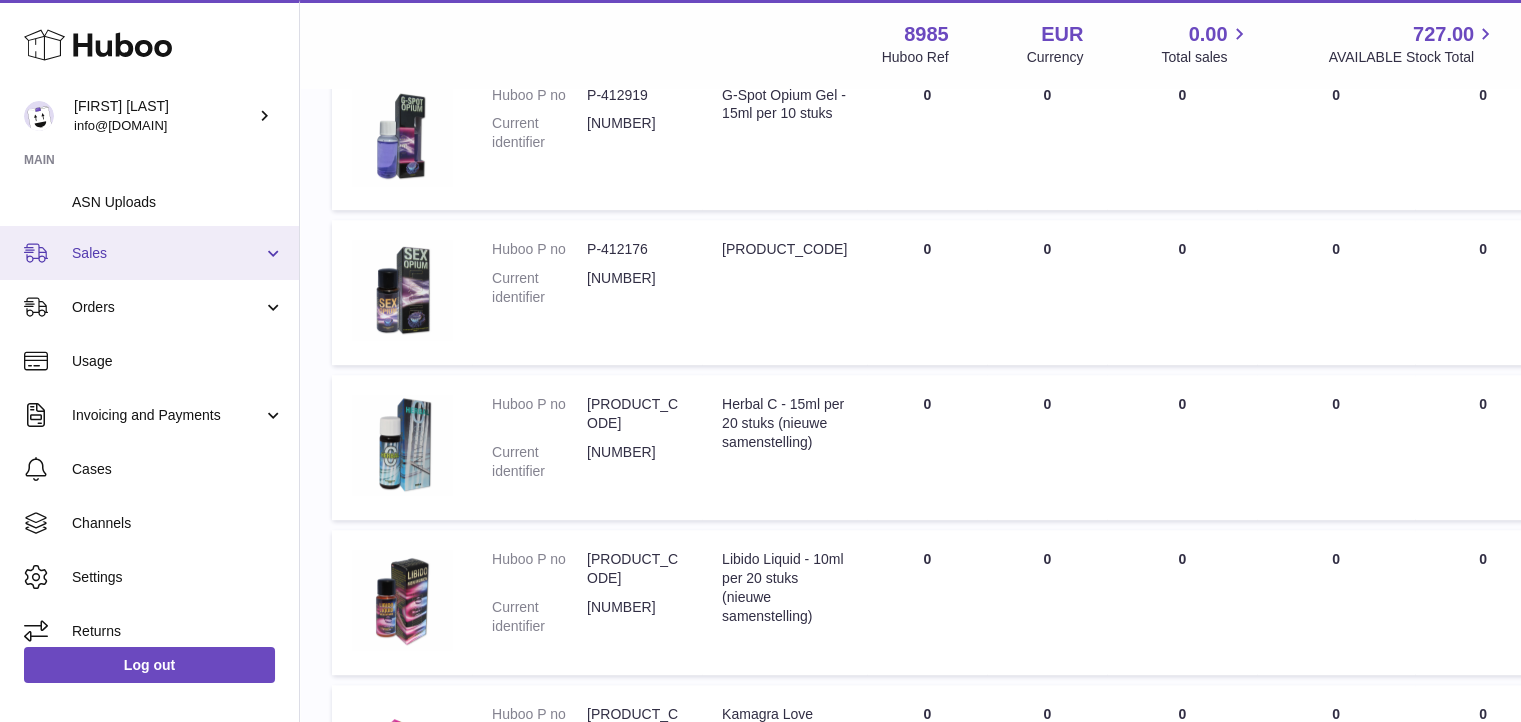 click on "Sales" at bounding box center (149, 253) 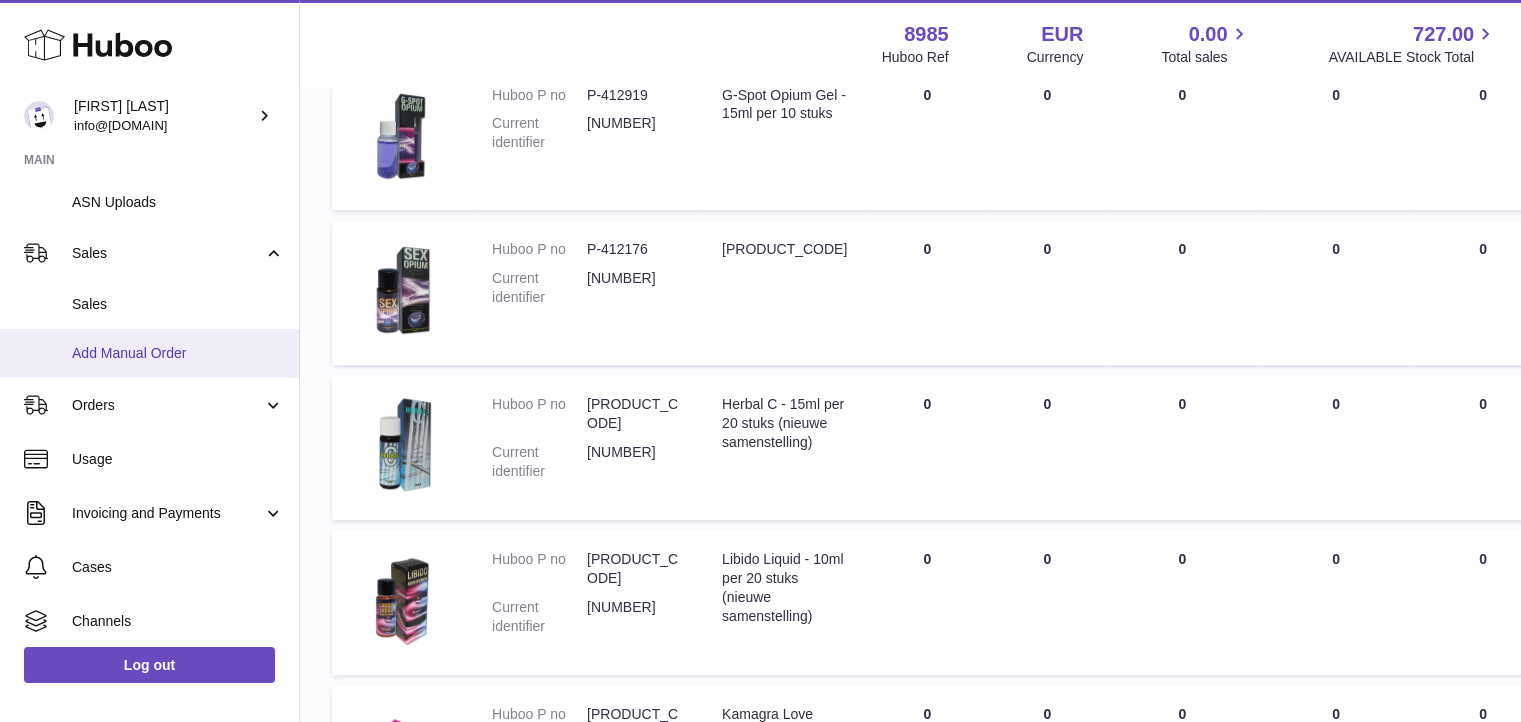 click on "Add Manual Order" at bounding box center [178, 353] 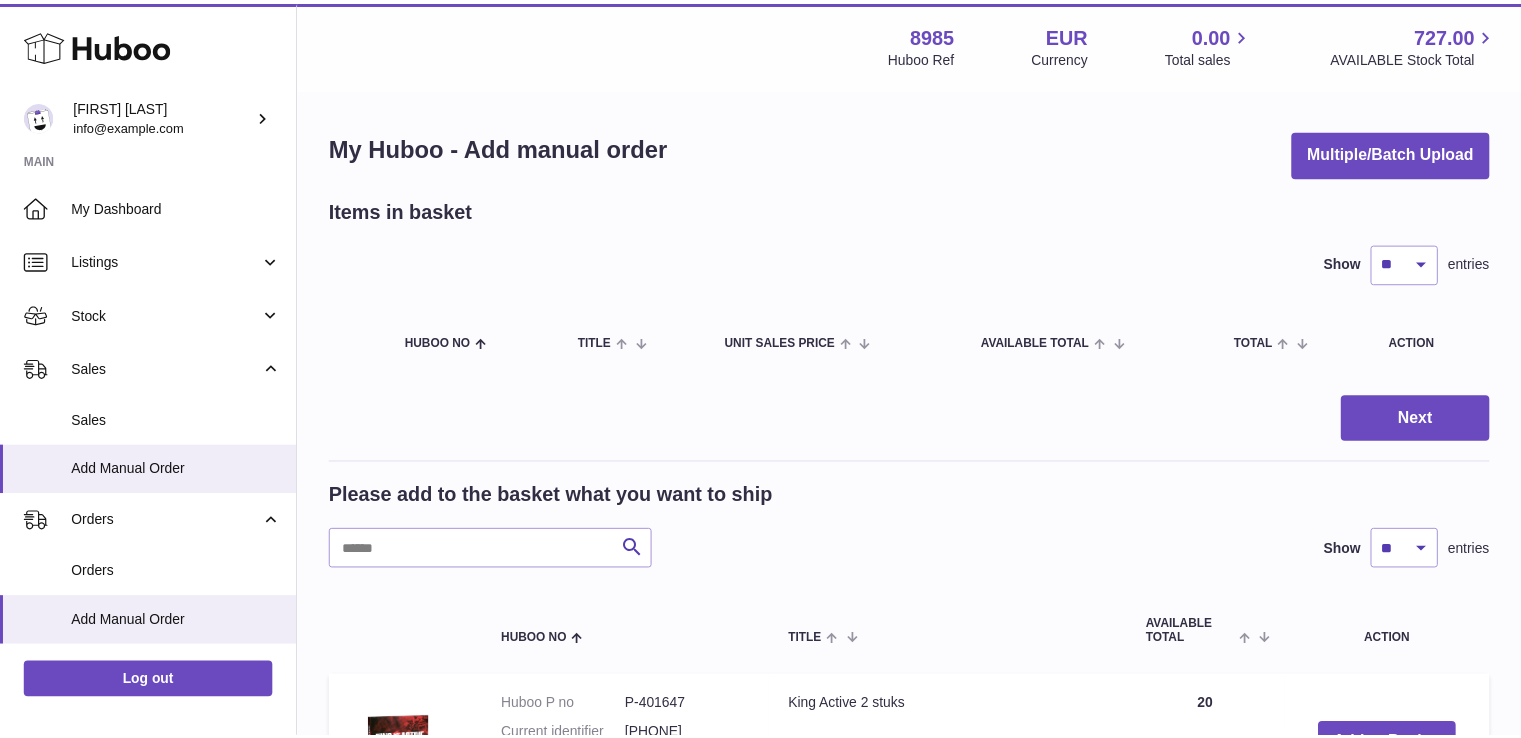 scroll, scrollTop: 0, scrollLeft: 0, axis: both 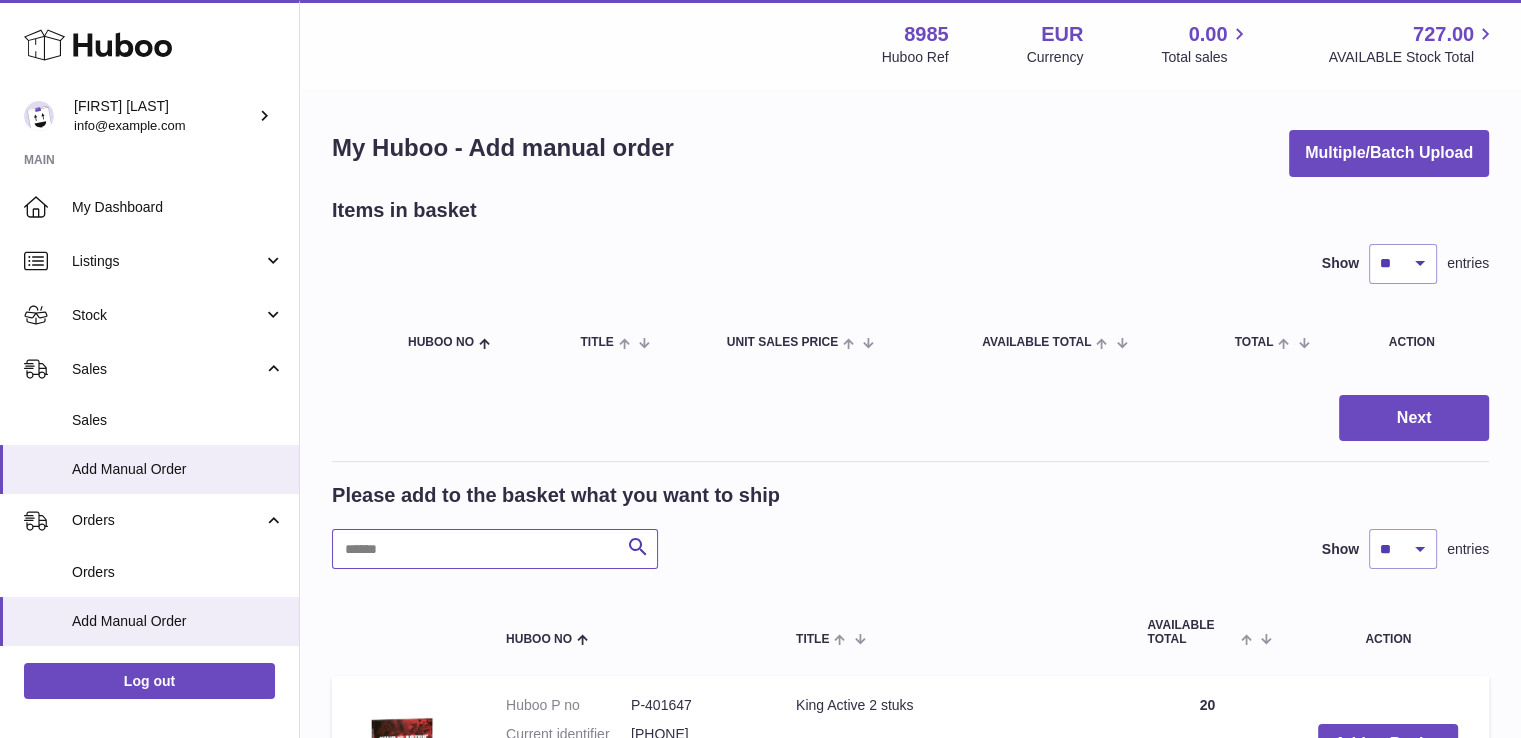 click at bounding box center [495, 549] 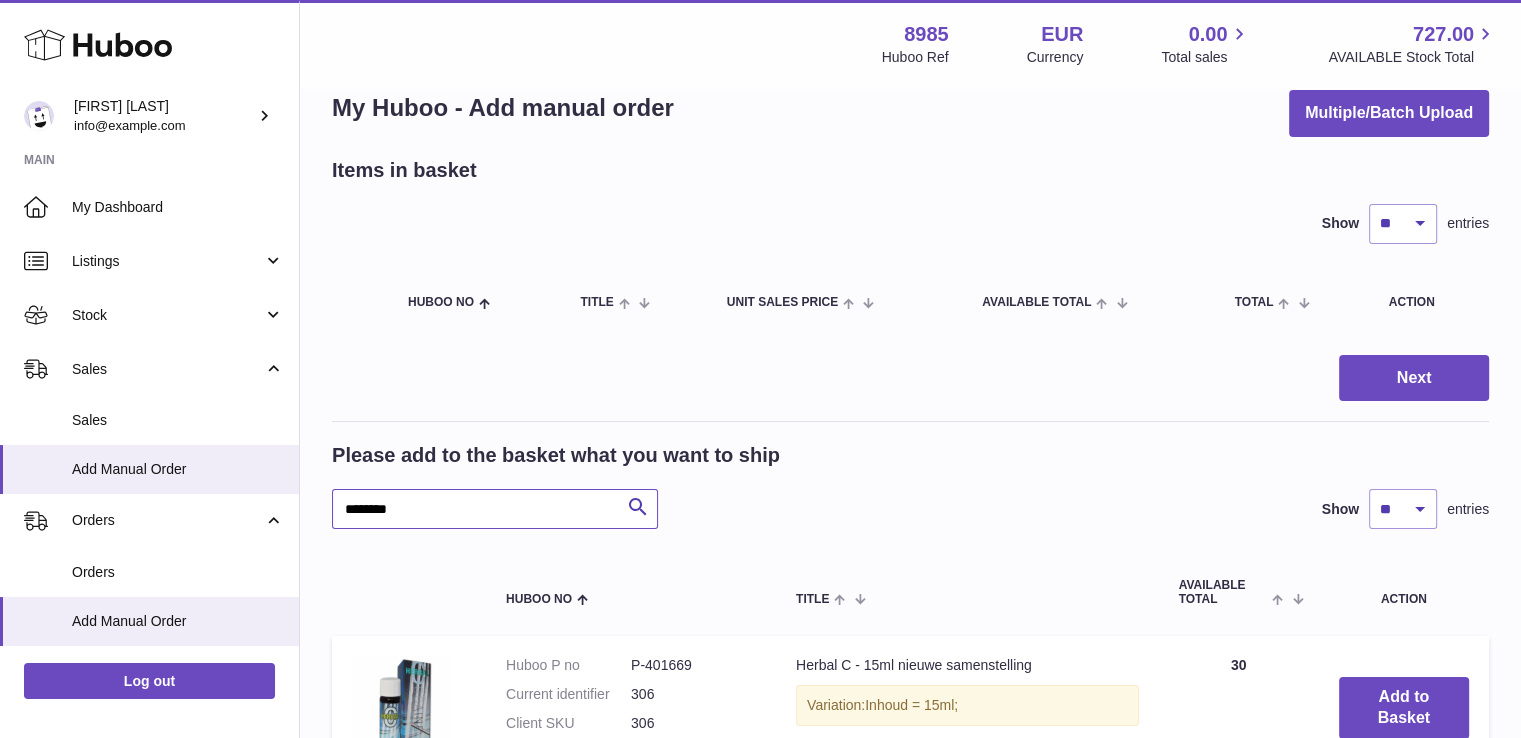 scroll, scrollTop: 186, scrollLeft: 0, axis: vertical 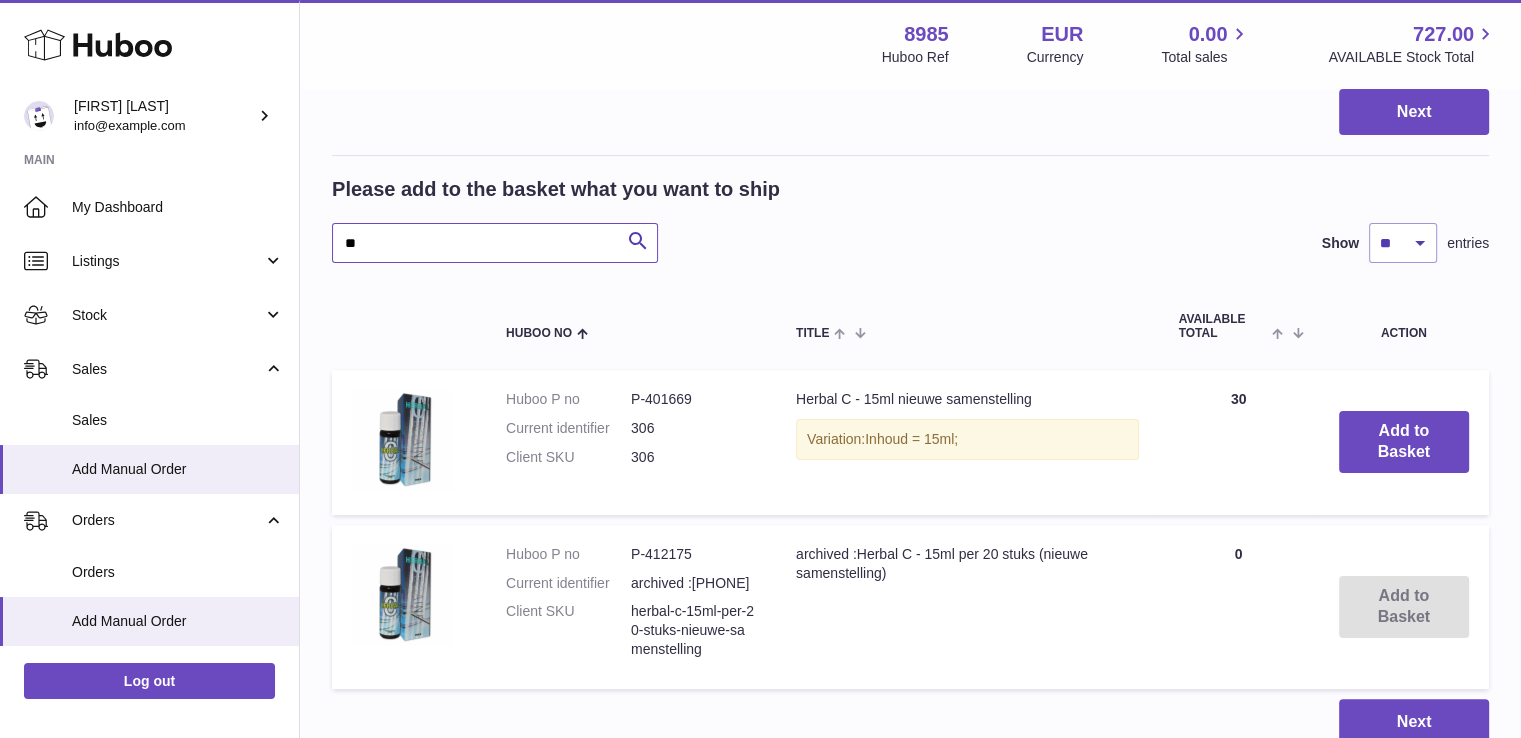 type on "*" 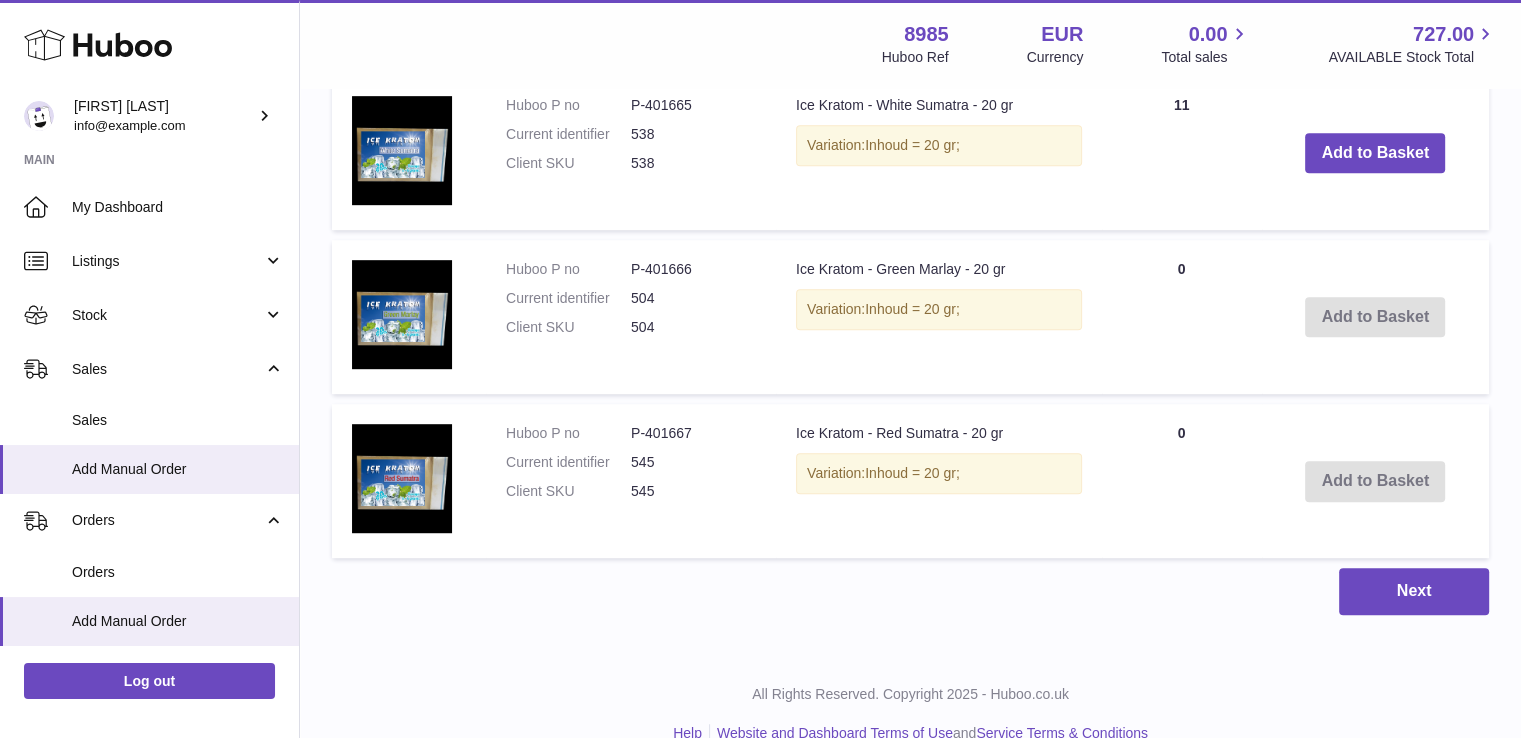 scroll, scrollTop: 1125, scrollLeft: 0, axis: vertical 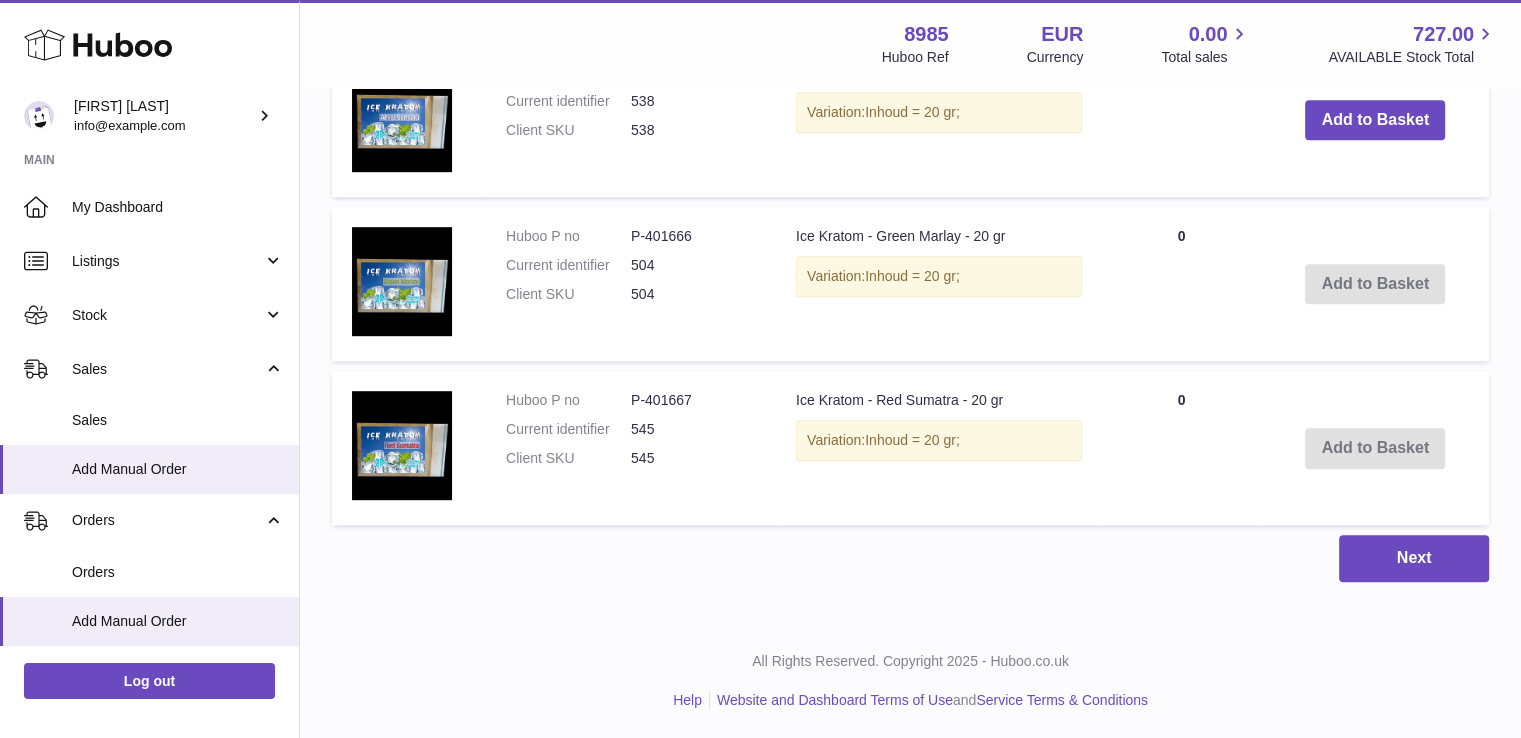 type on "**********" 